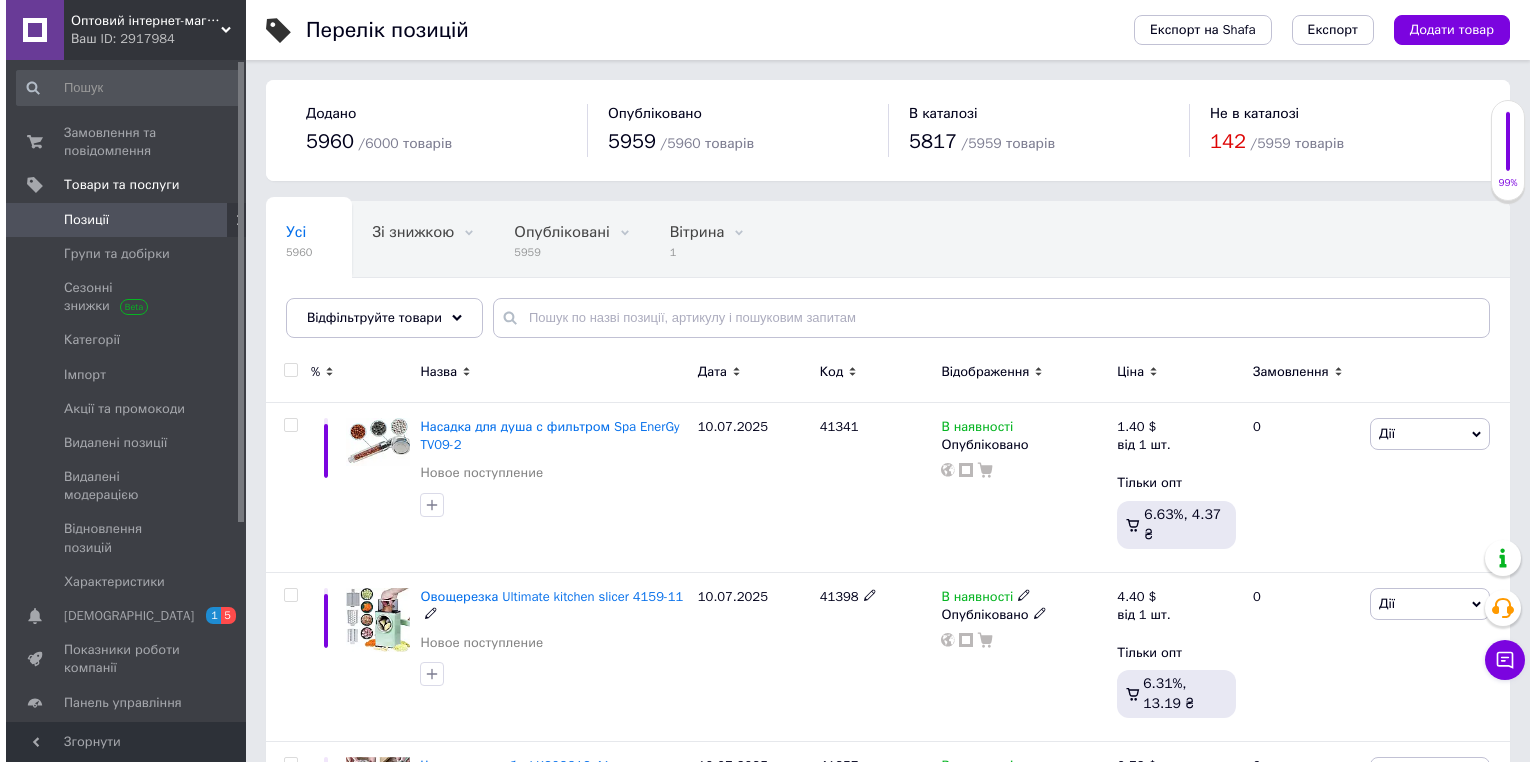 scroll, scrollTop: 0, scrollLeft: 0, axis: both 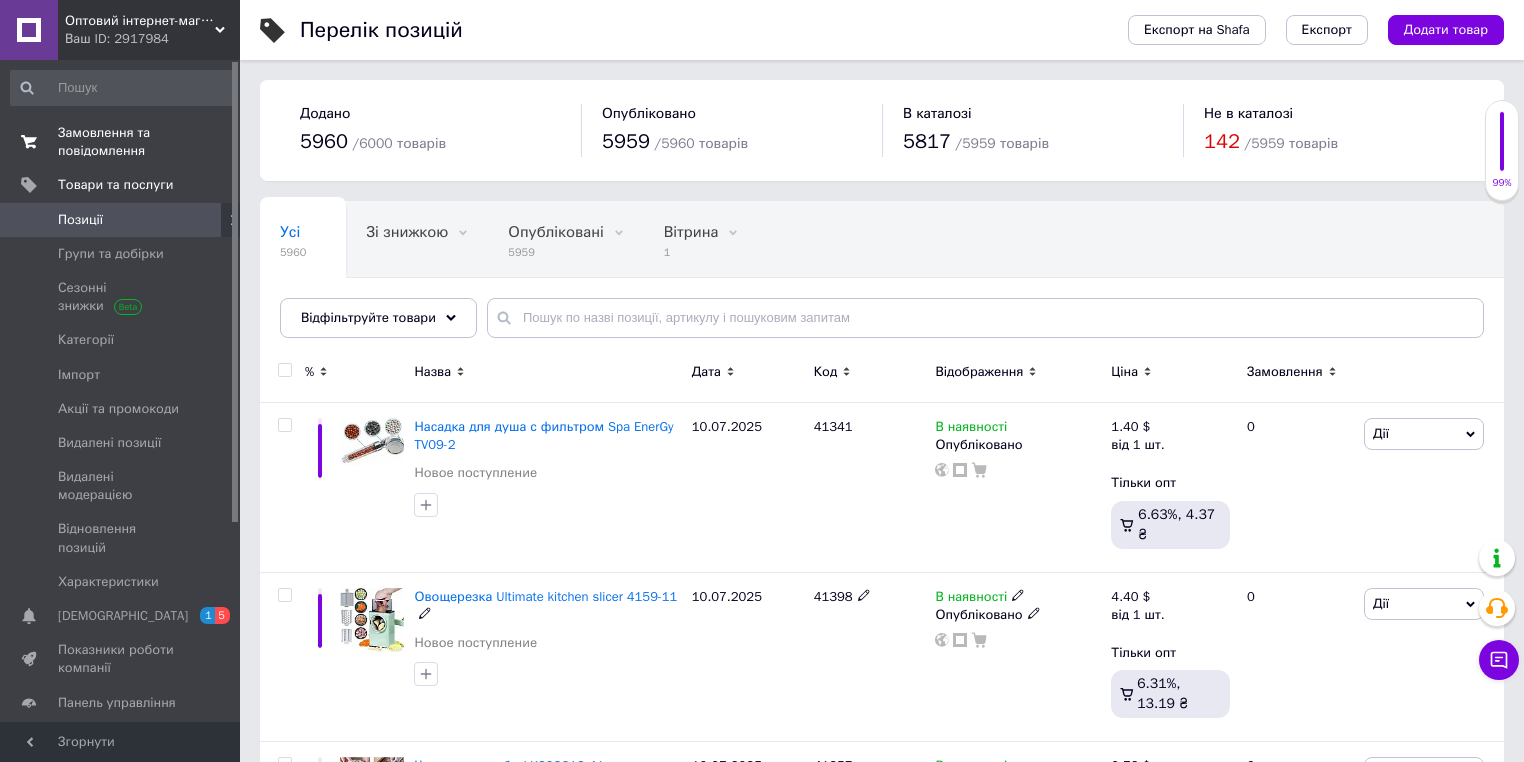 click on "Замовлення та повідомлення" at bounding box center (121, 142) 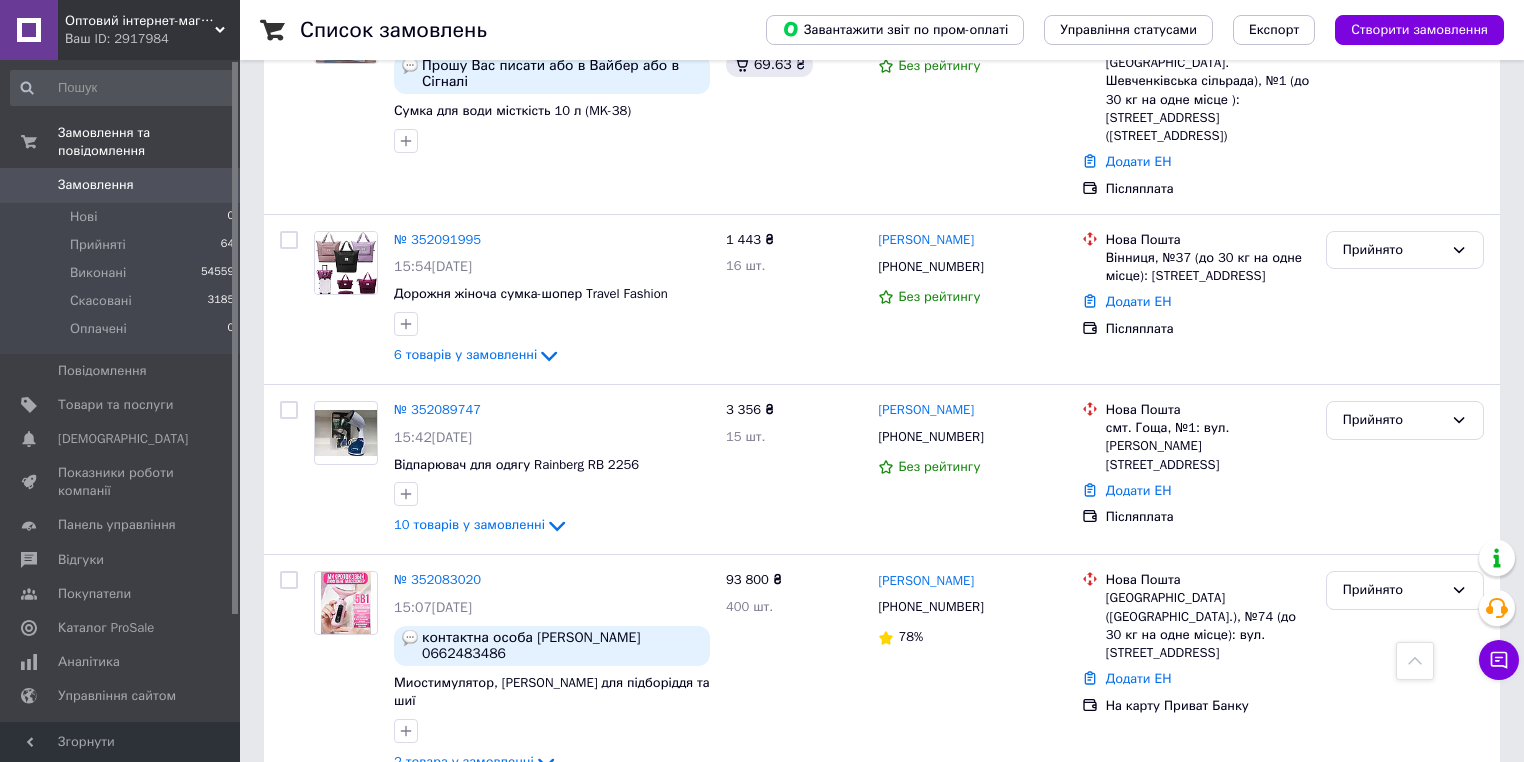 scroll, scrollTop: 0, scrollLeft: 0, axis: both 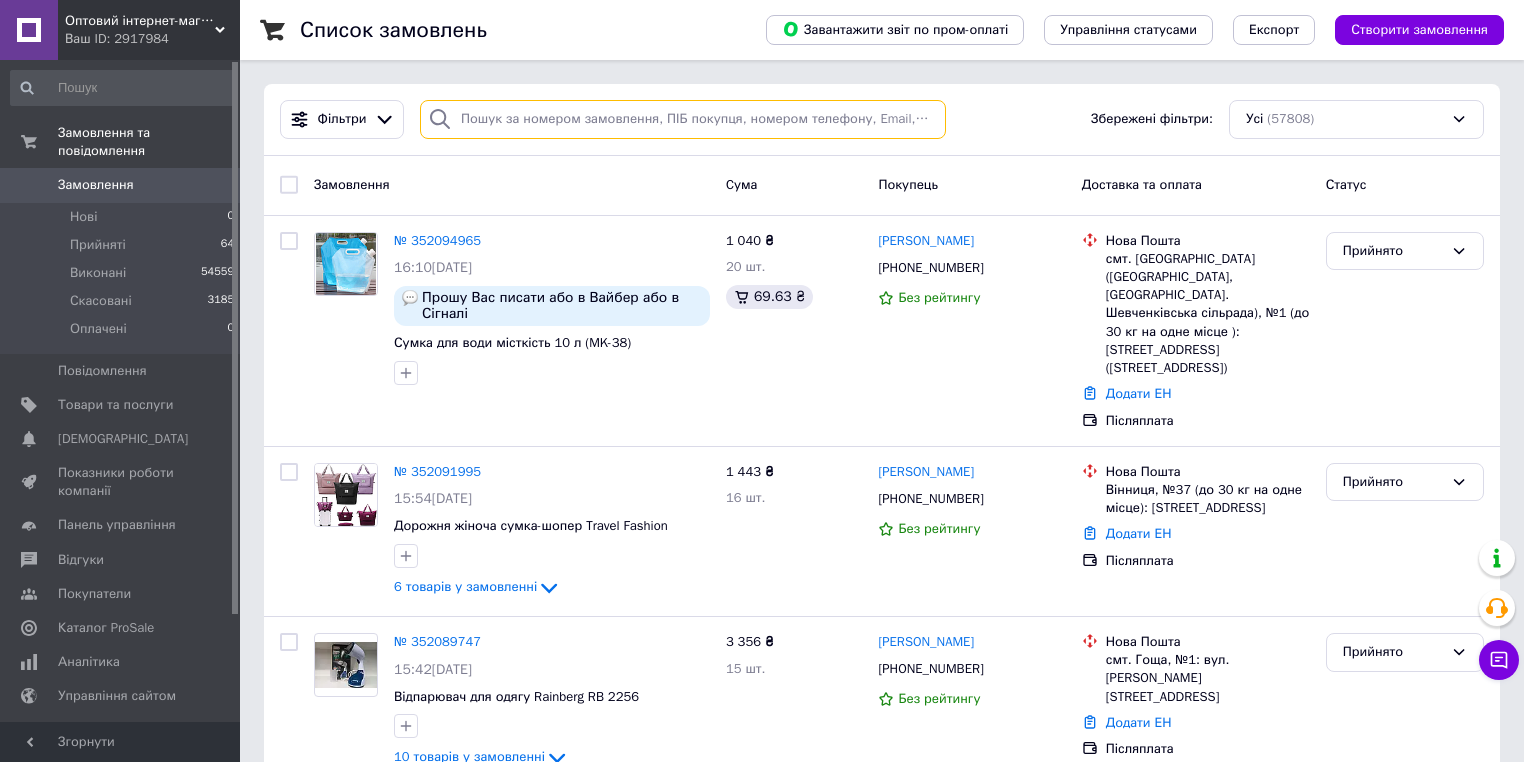 click at bounding box center [683, 119] 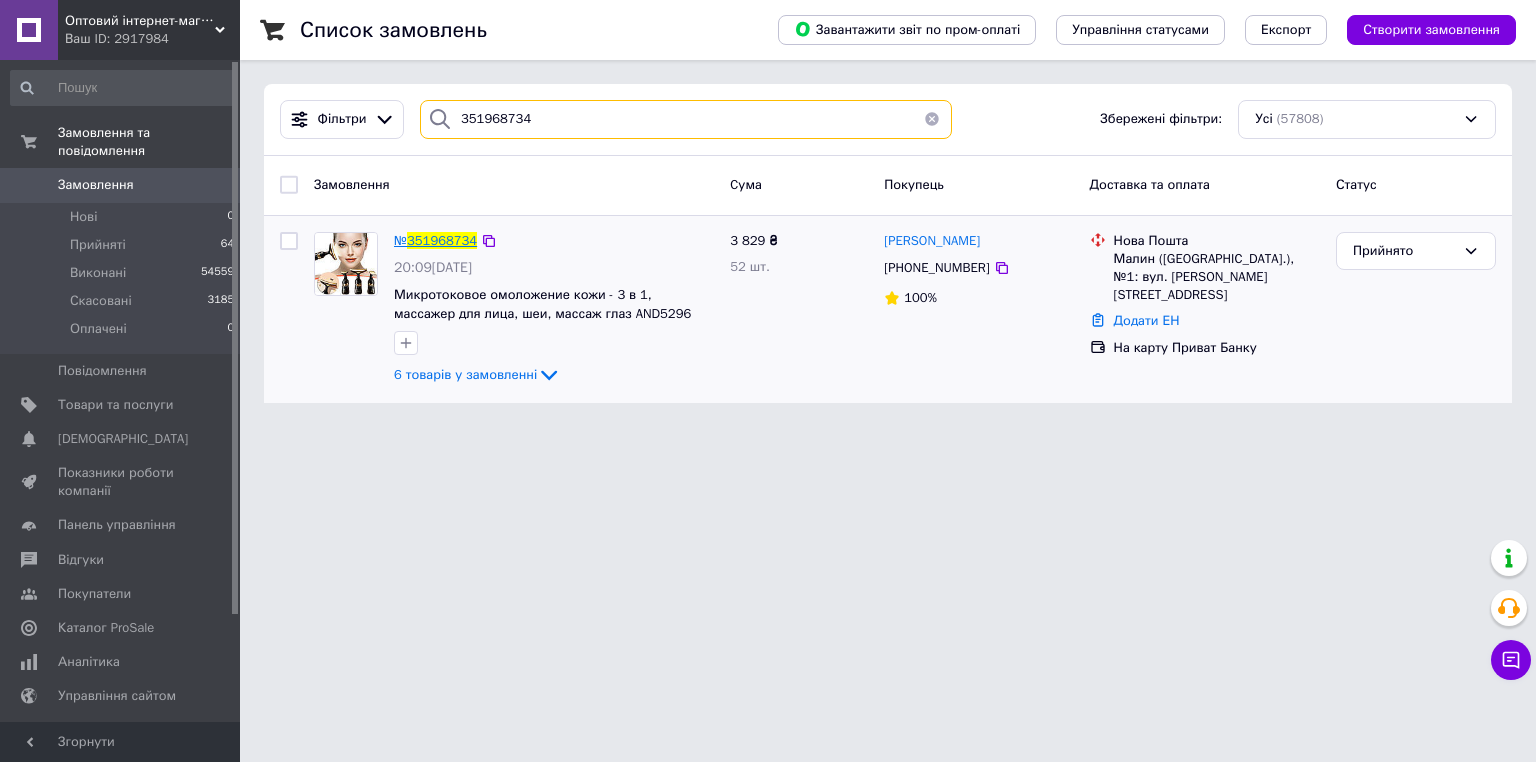 type on "351968734" 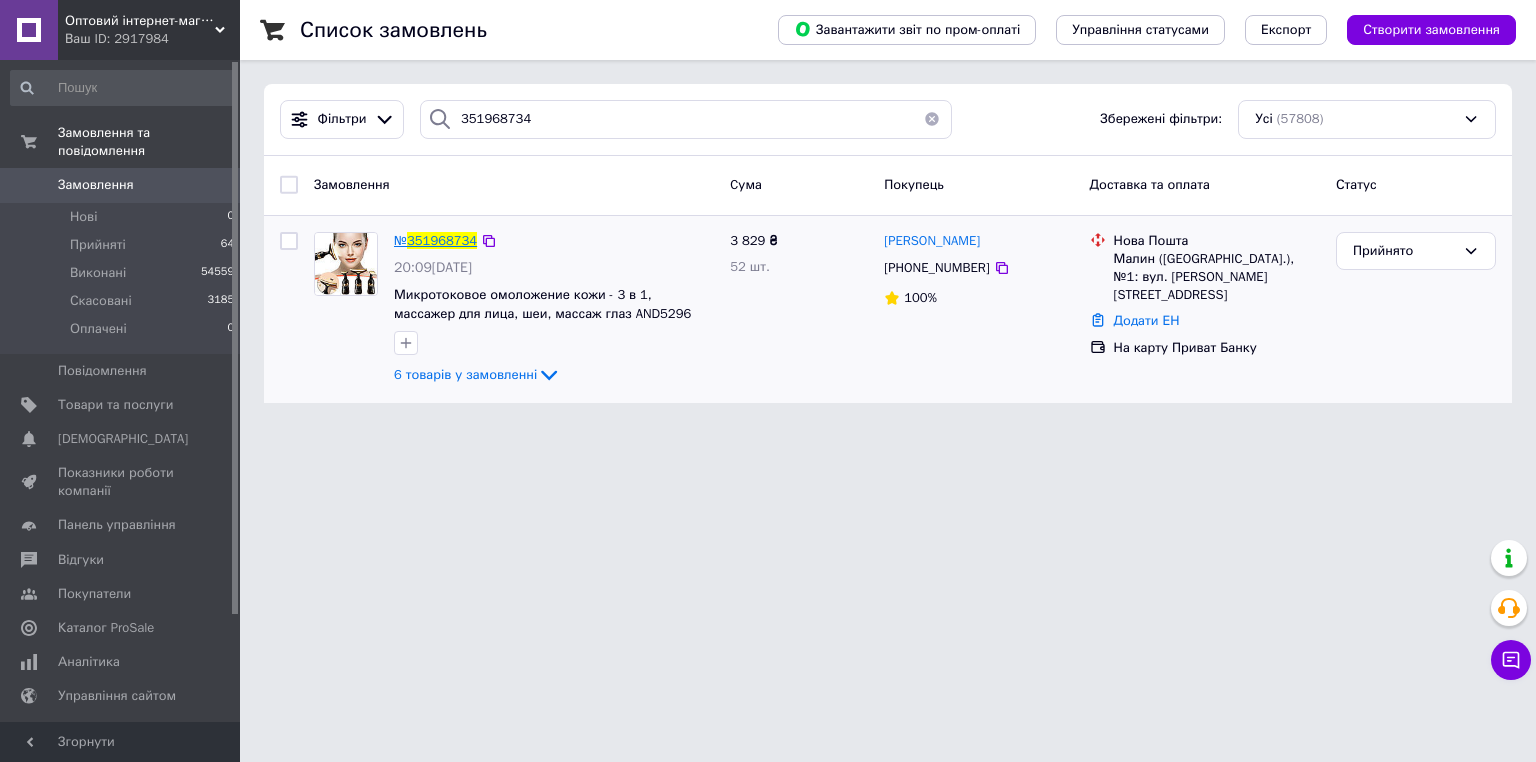 click on "351968734" at bounding box center [442, 240] 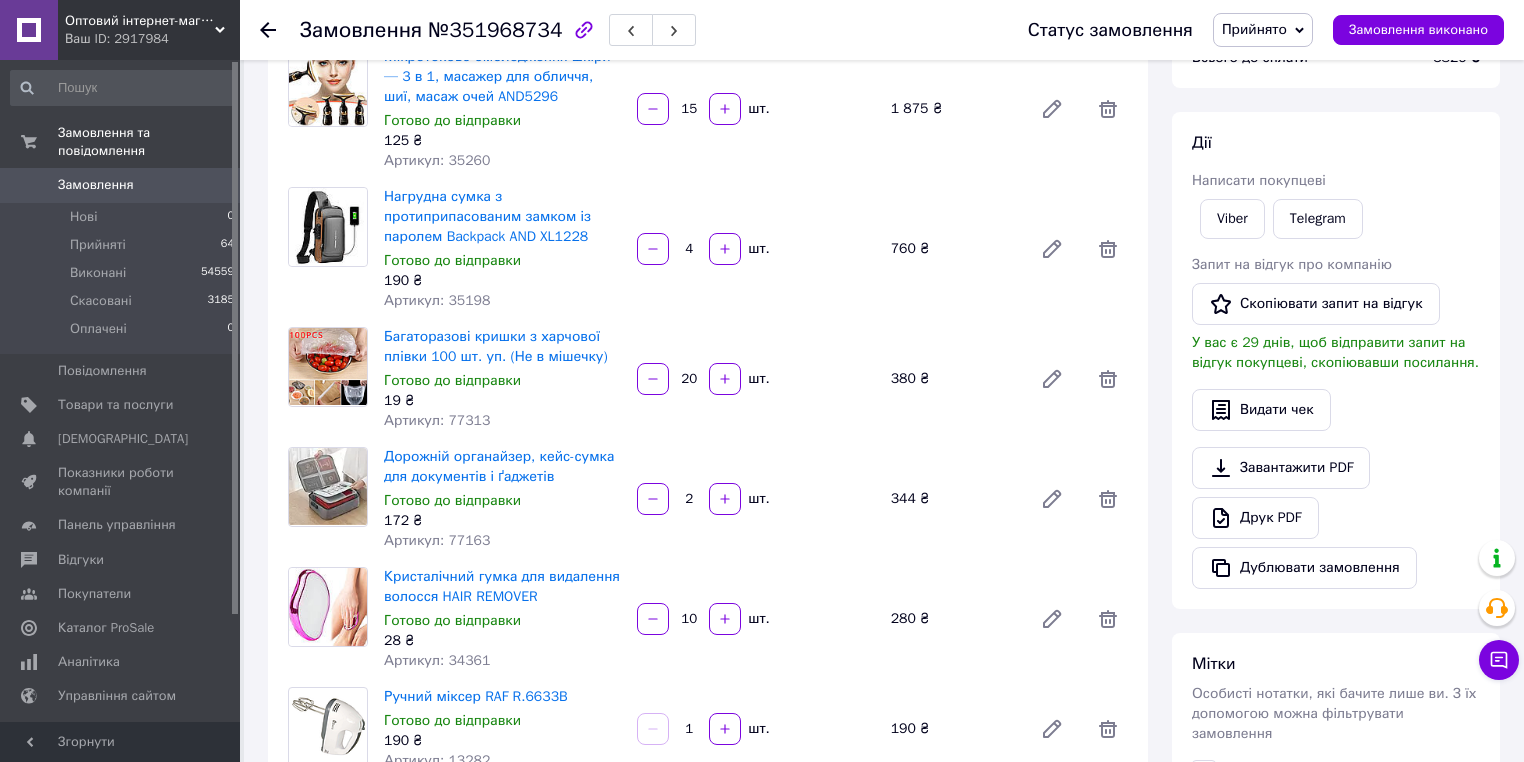 scroll, scrollTop: 240, scrollLeft: 0, axis: vertical 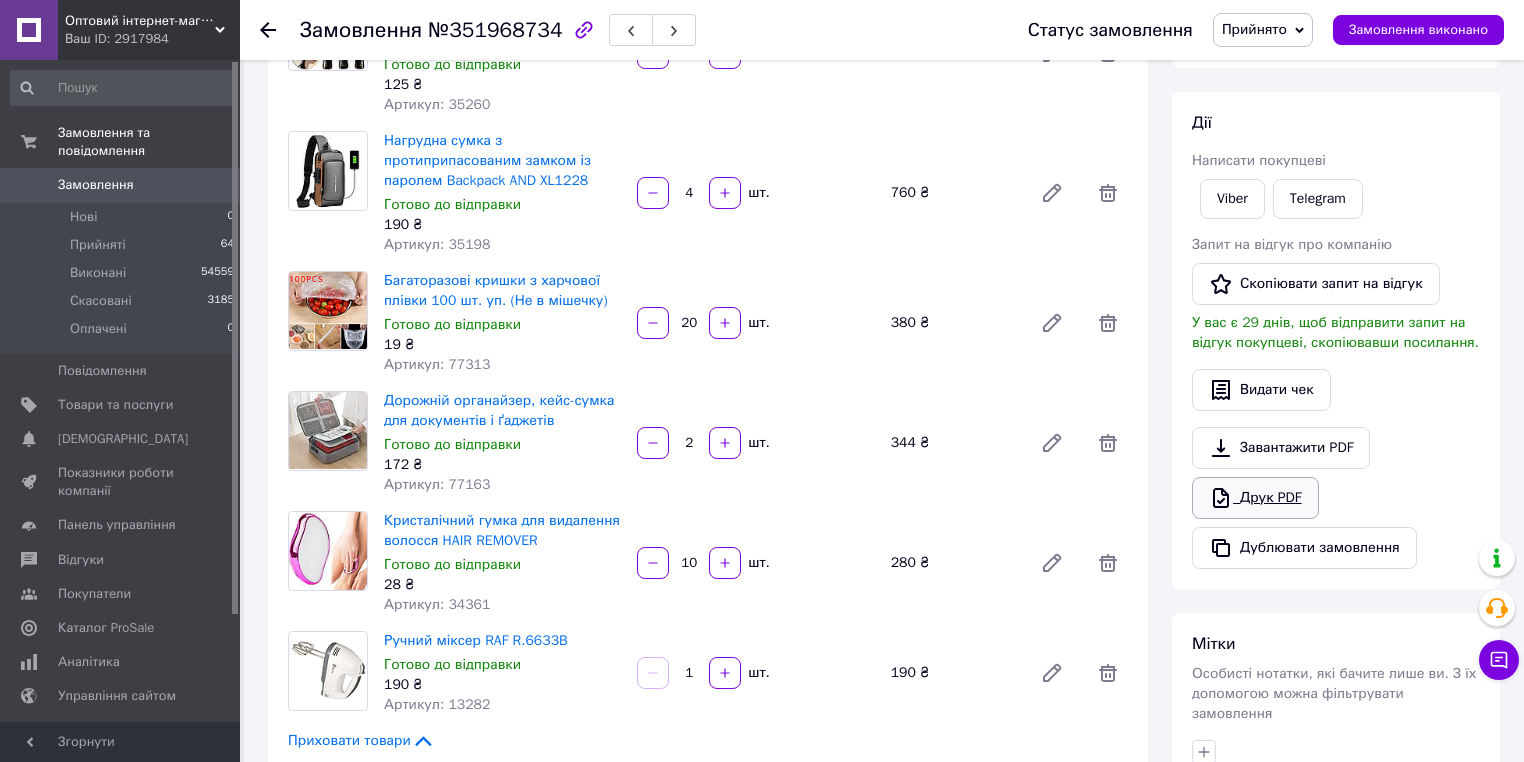 click on "Друк PDF" at bounding box center [1255, 498] 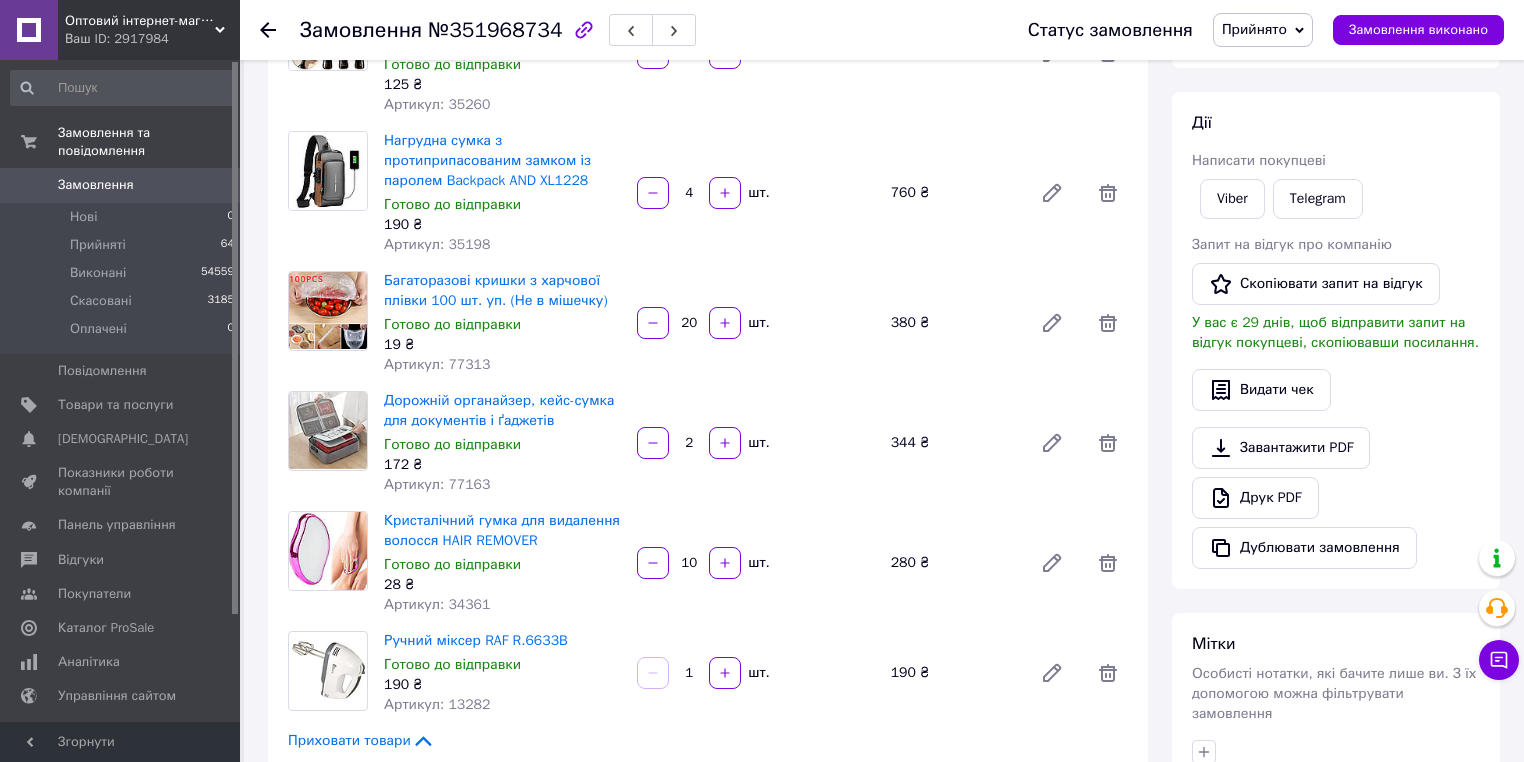 click 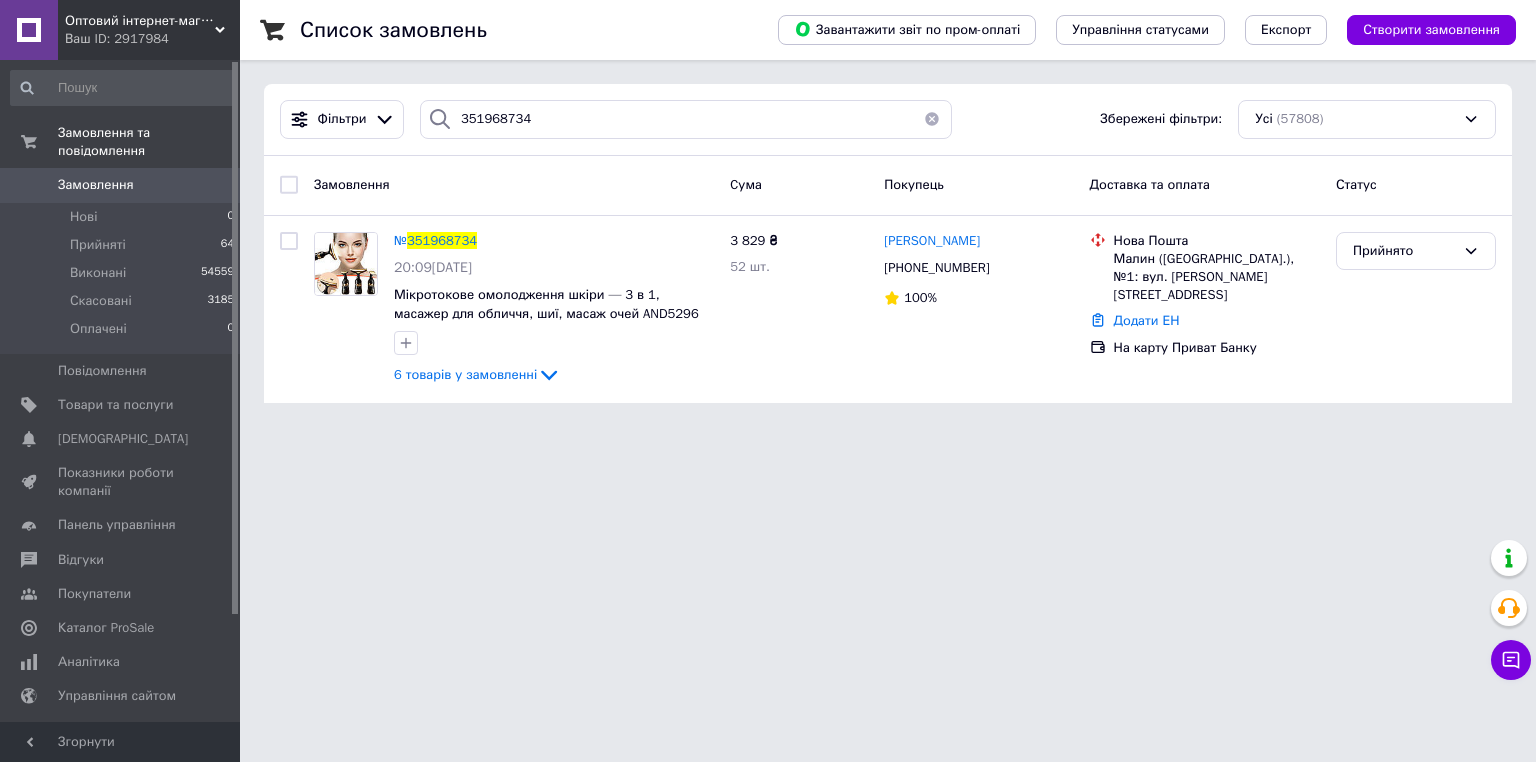 click on "Список замовлень" at bounding box center (519, 30) 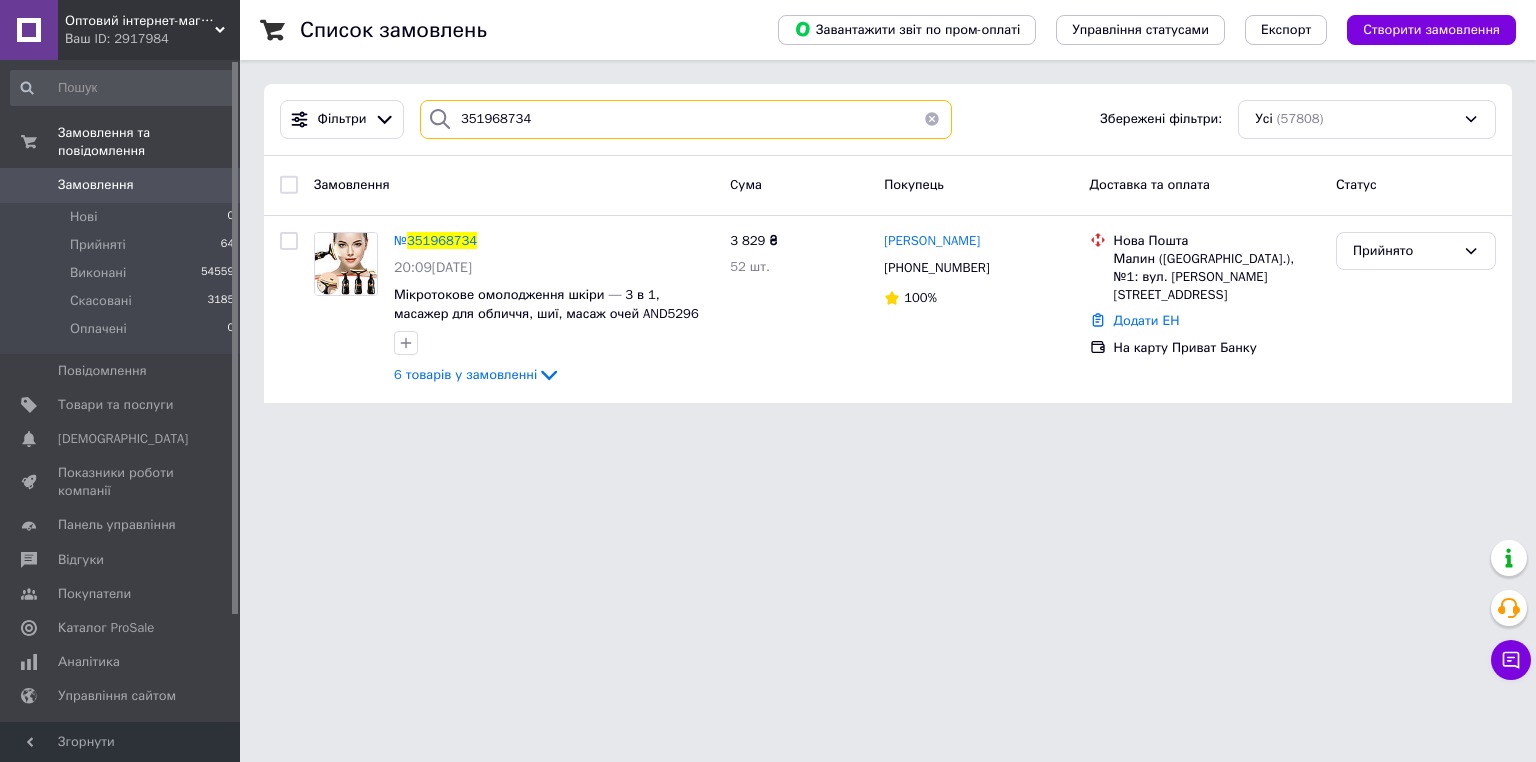 type 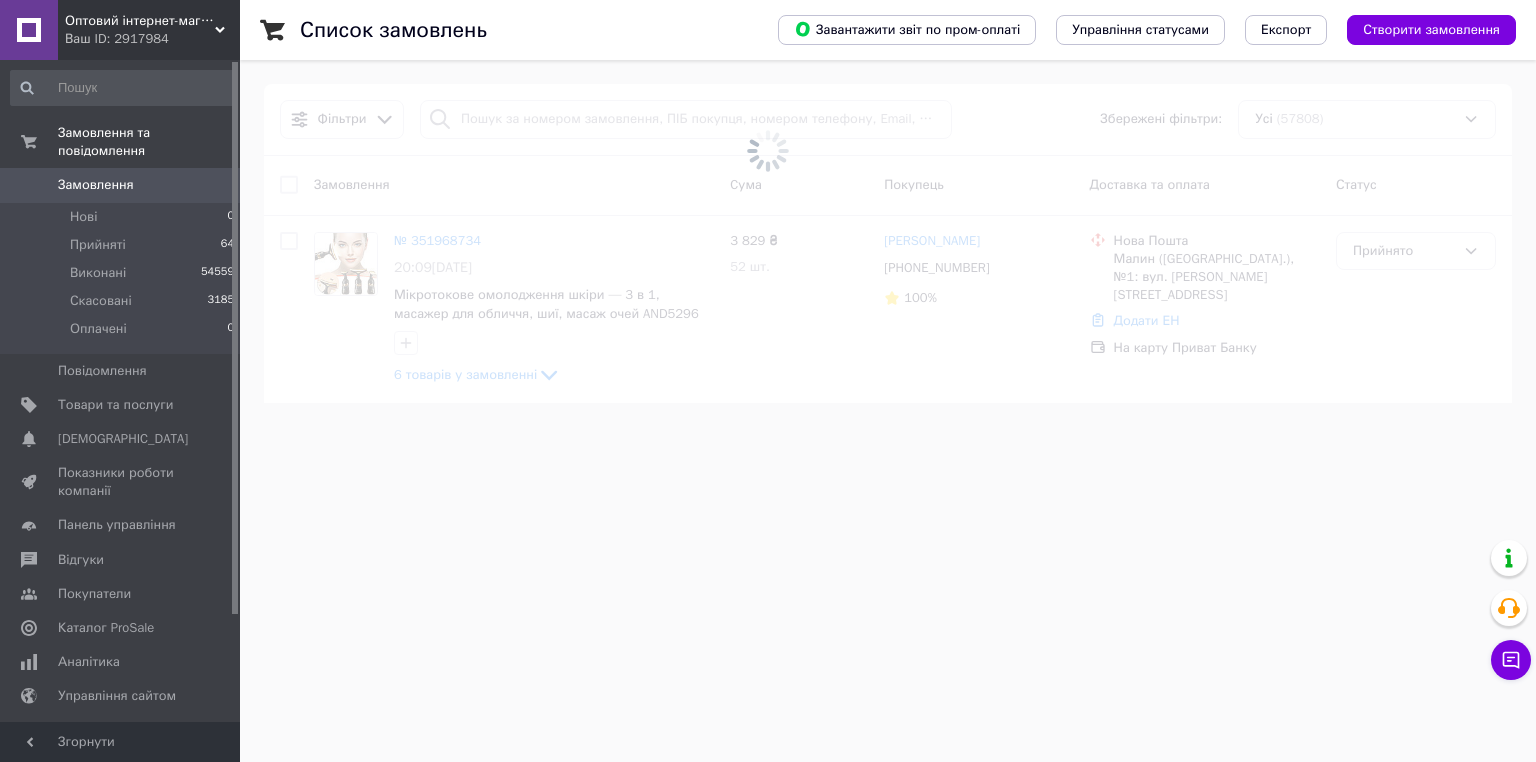 click on "Список замовлень" at bounding box center [519, 30] 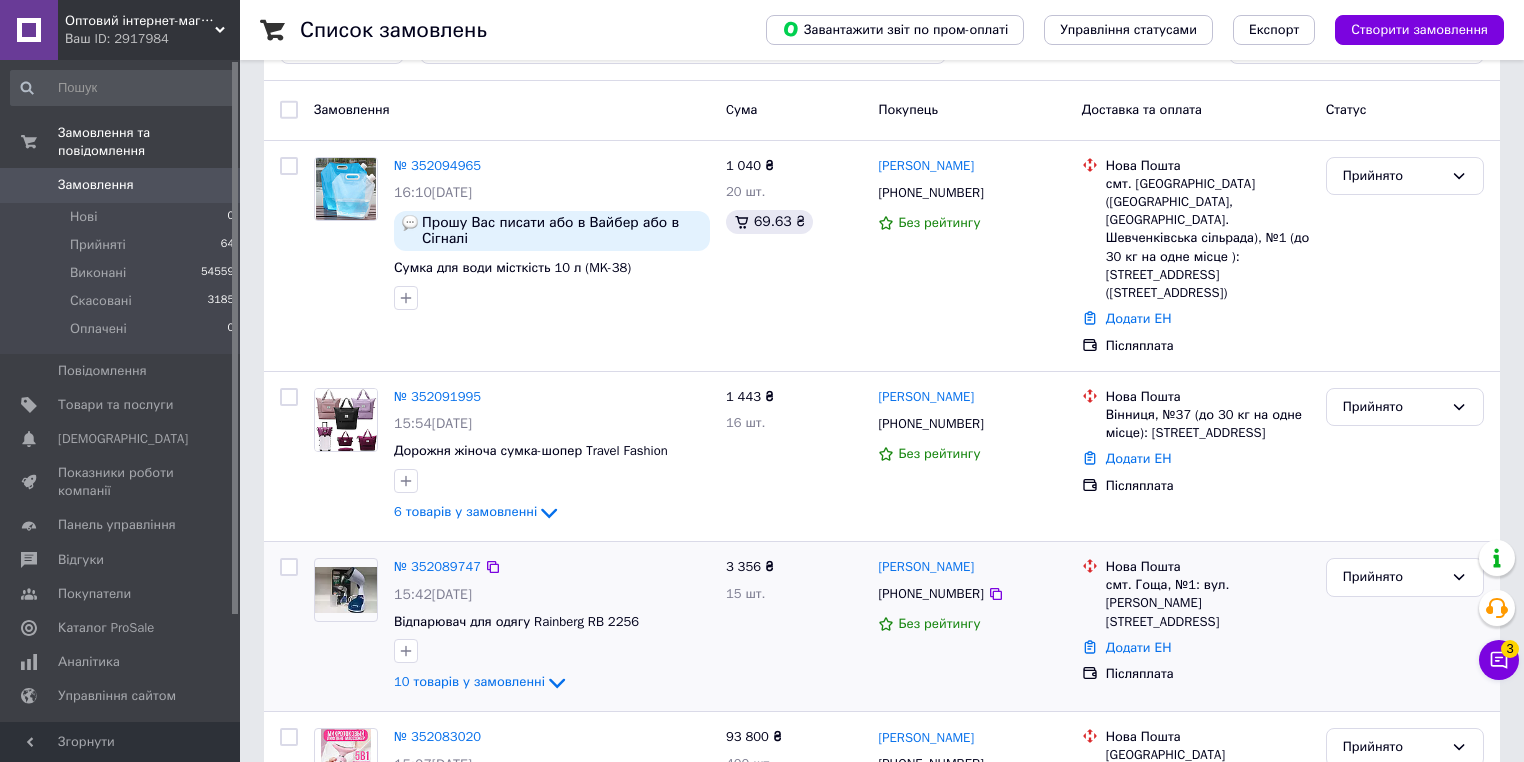 scroll, scrollTop: 240, scrollLeft: 0, axis: vertical 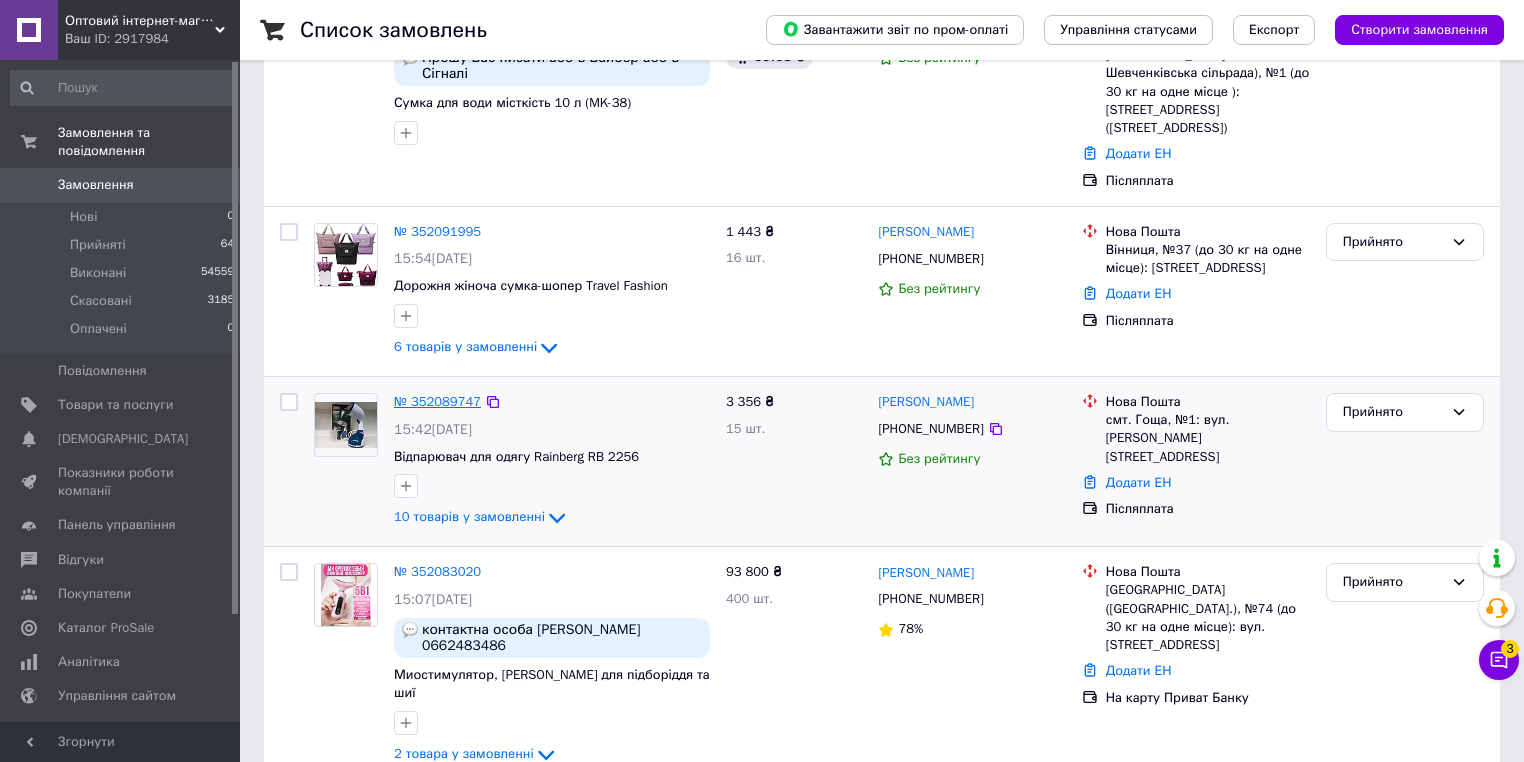 click on "№ 352089747" at bounding box center (437, 401) 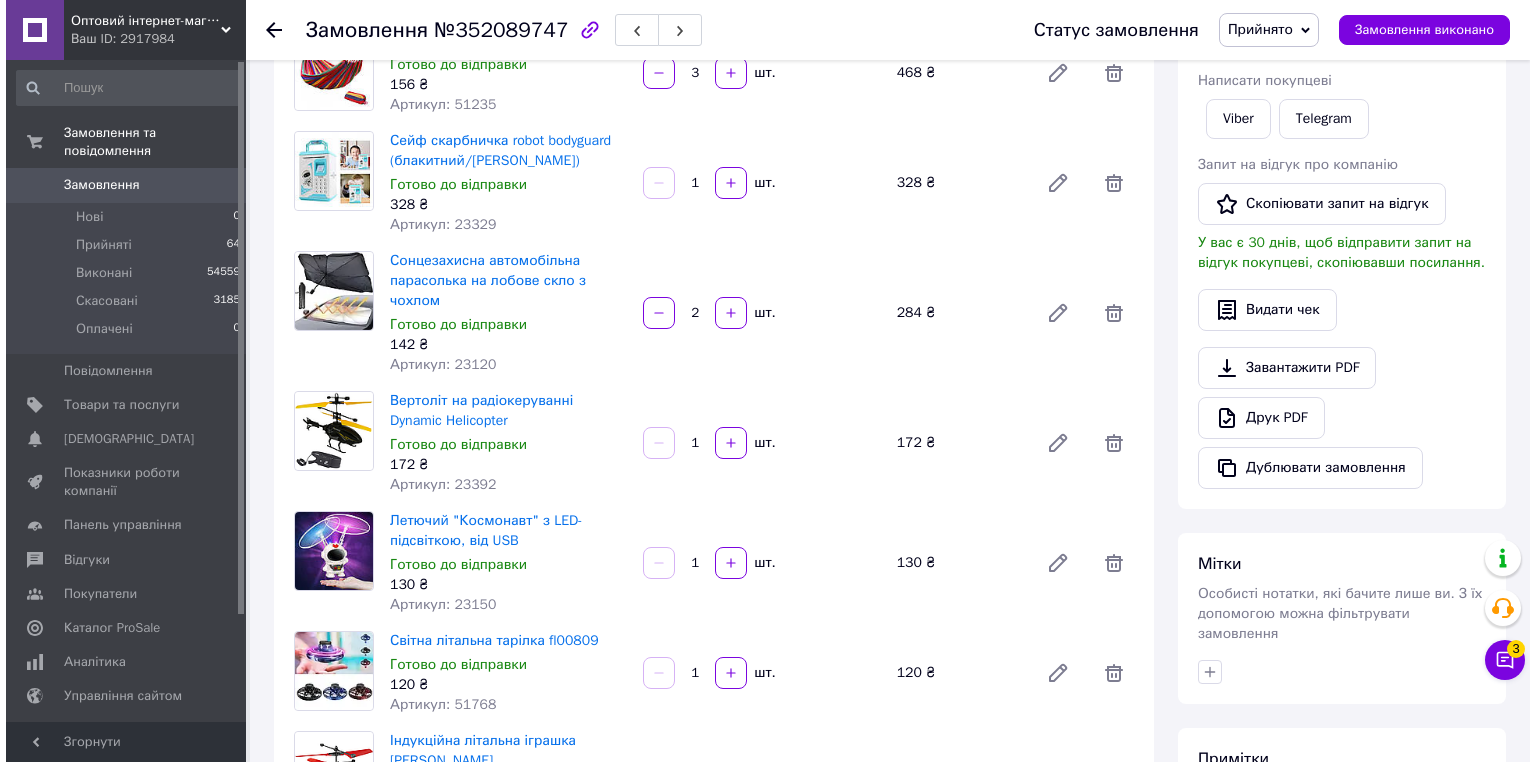 scroll, scrollTop: 0, scrollLeft: 0, axis: both 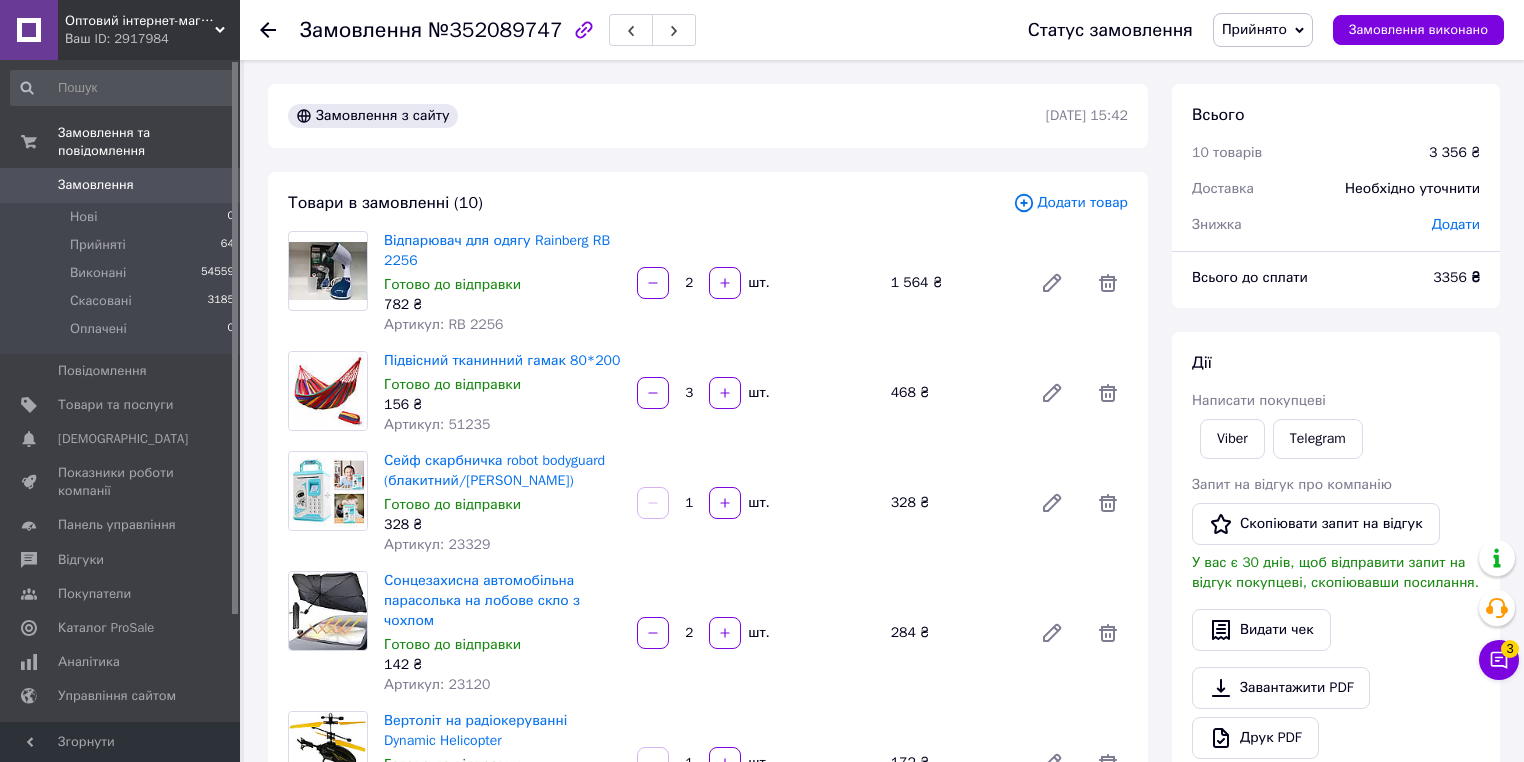 click 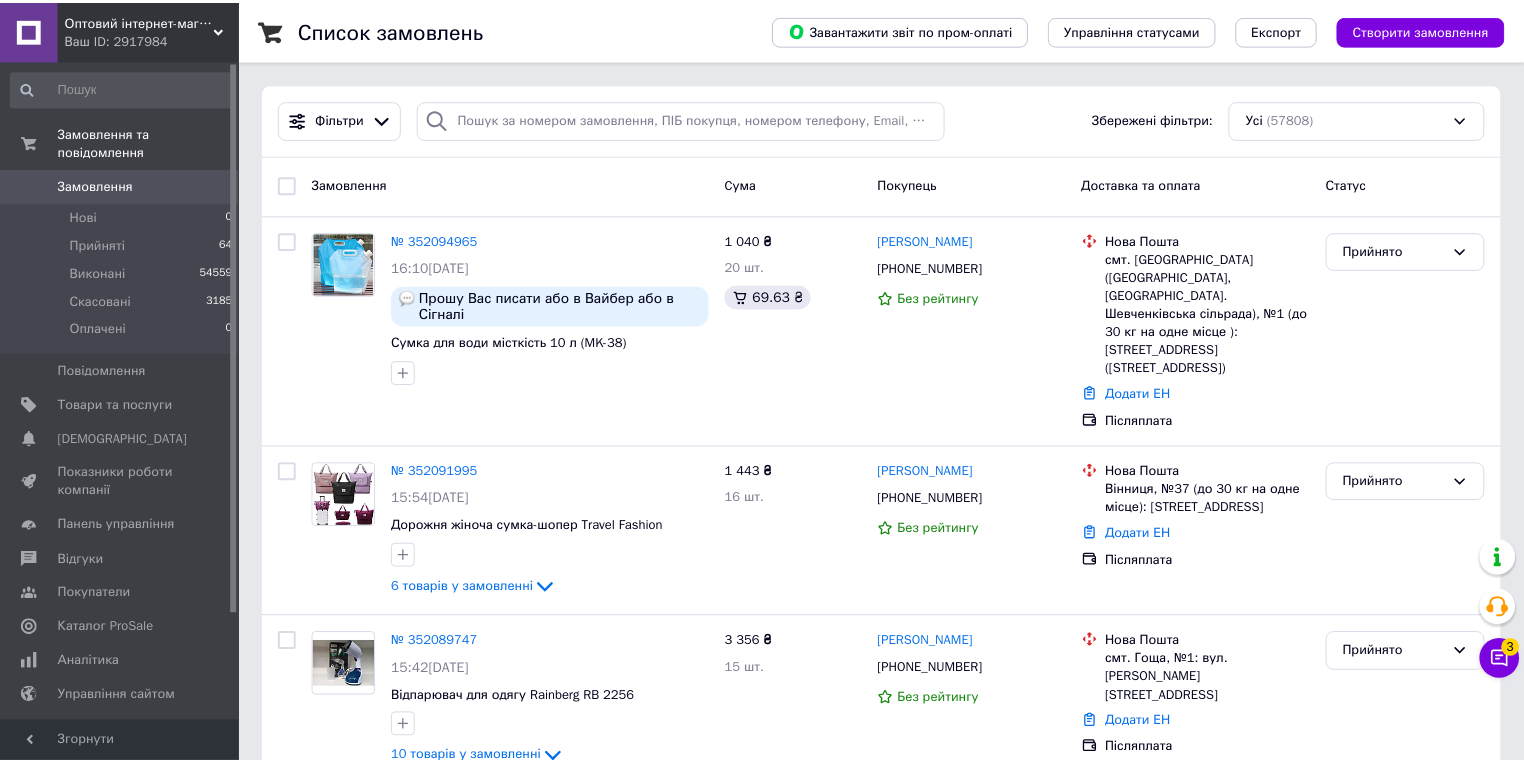 scroll, scrollTop: 240, scrollLeft: 0, axis: vertical 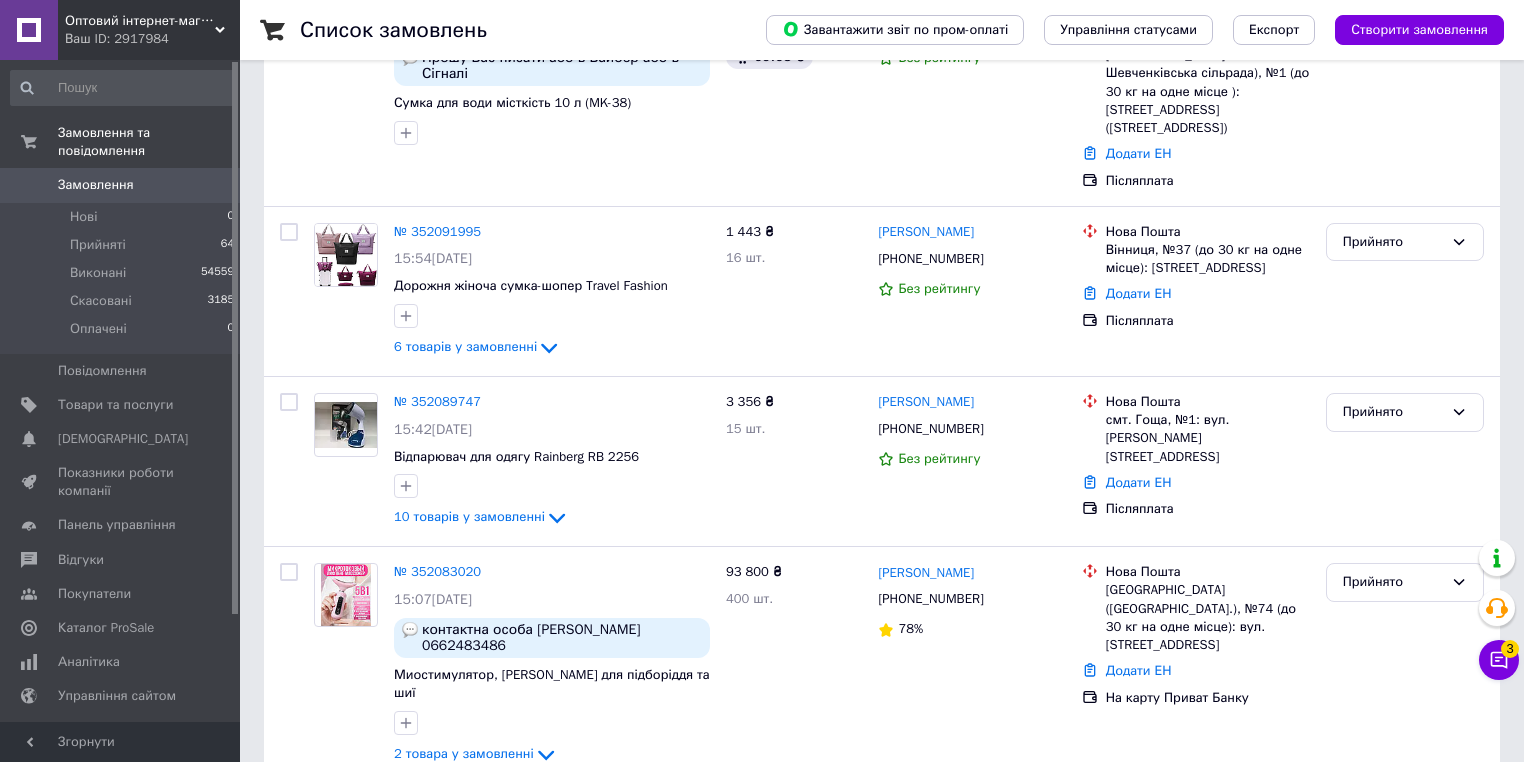 click on "Список замовлень" at bounding box center [513, 30] 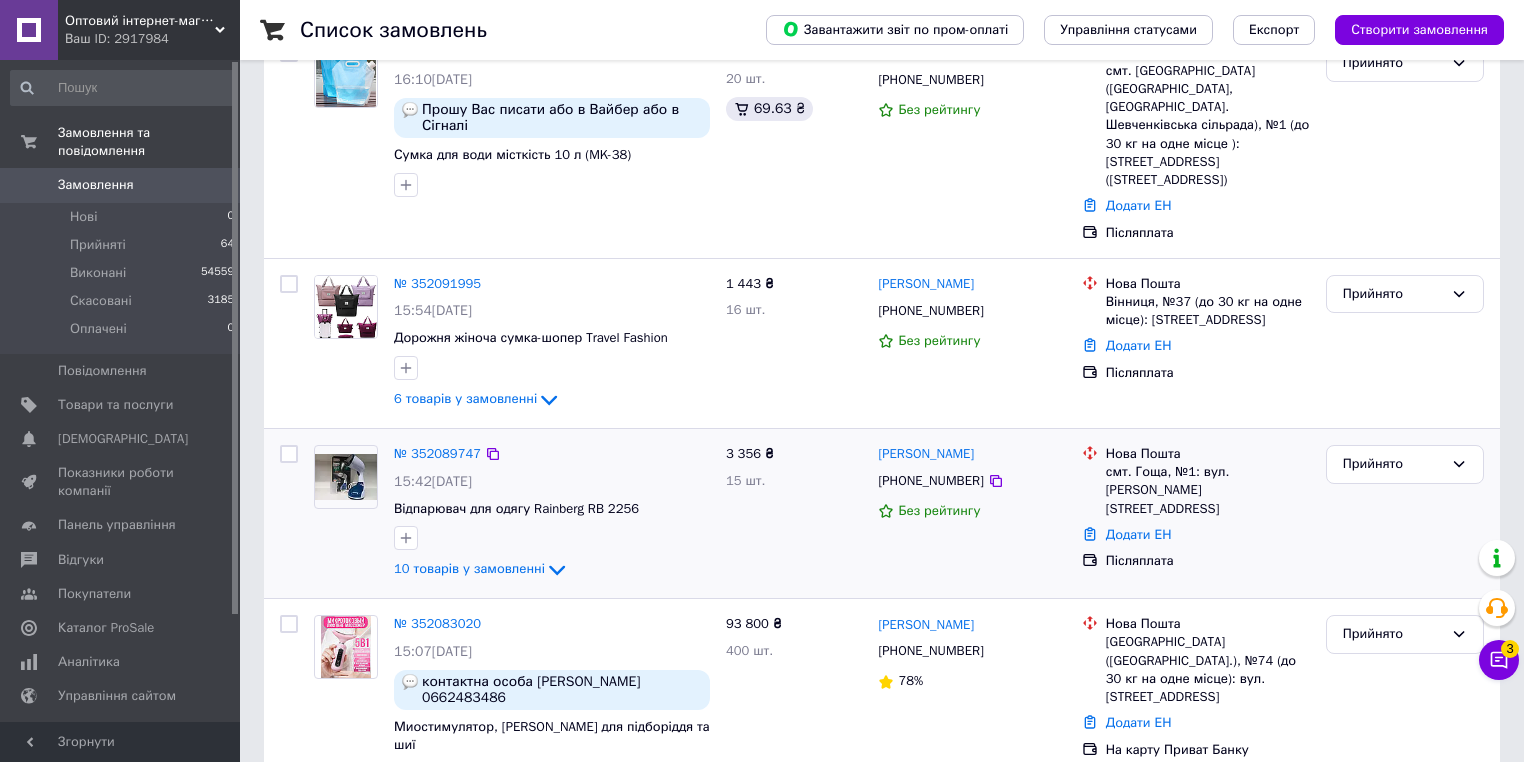 scroll, scrollTop: 160, scrollLeft: 0, axis: vertical 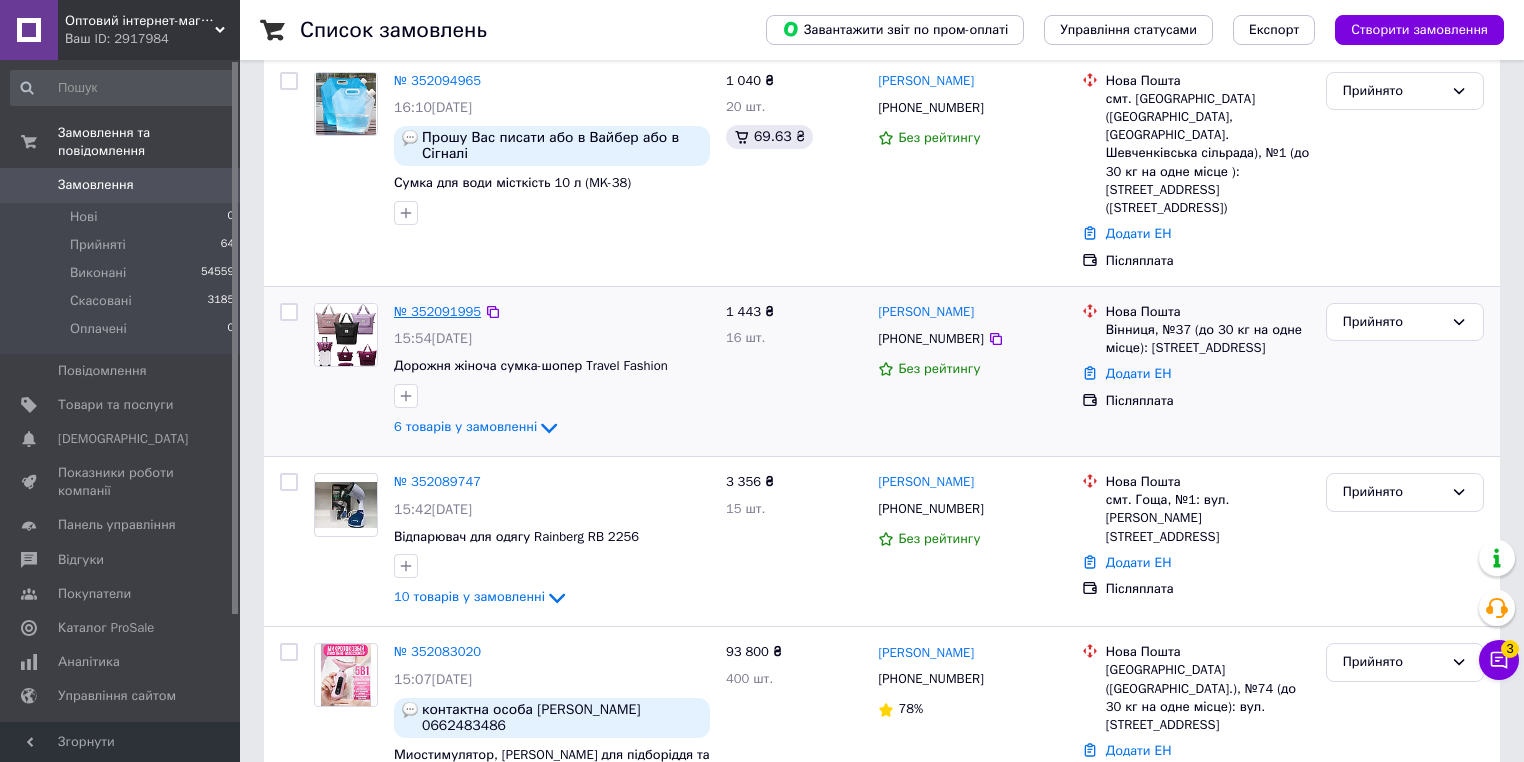 click on "№ 352091995" at bounding box center (437, 311) 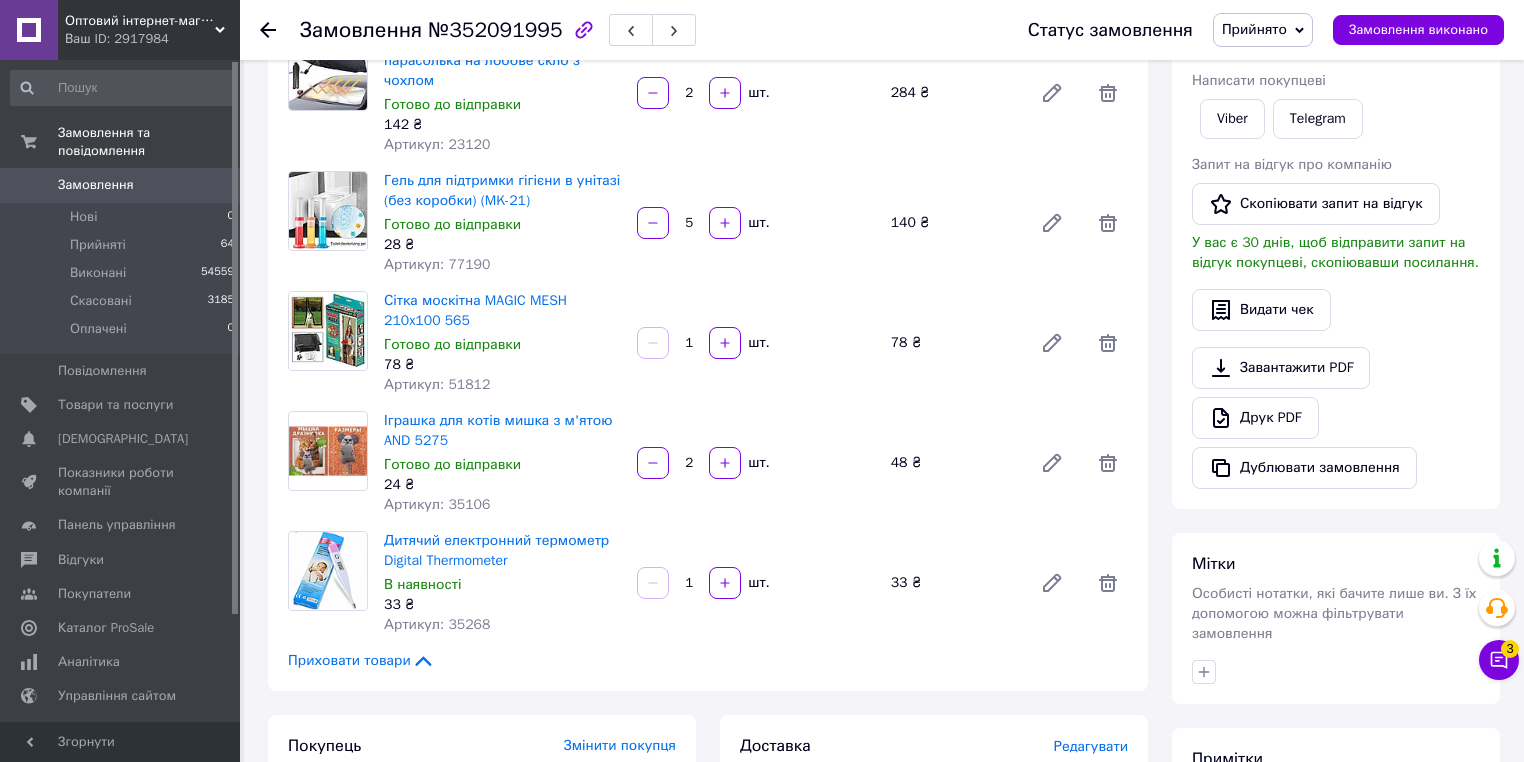 scroll, scrollTop: 0, scrollLeft: 0, axis: both 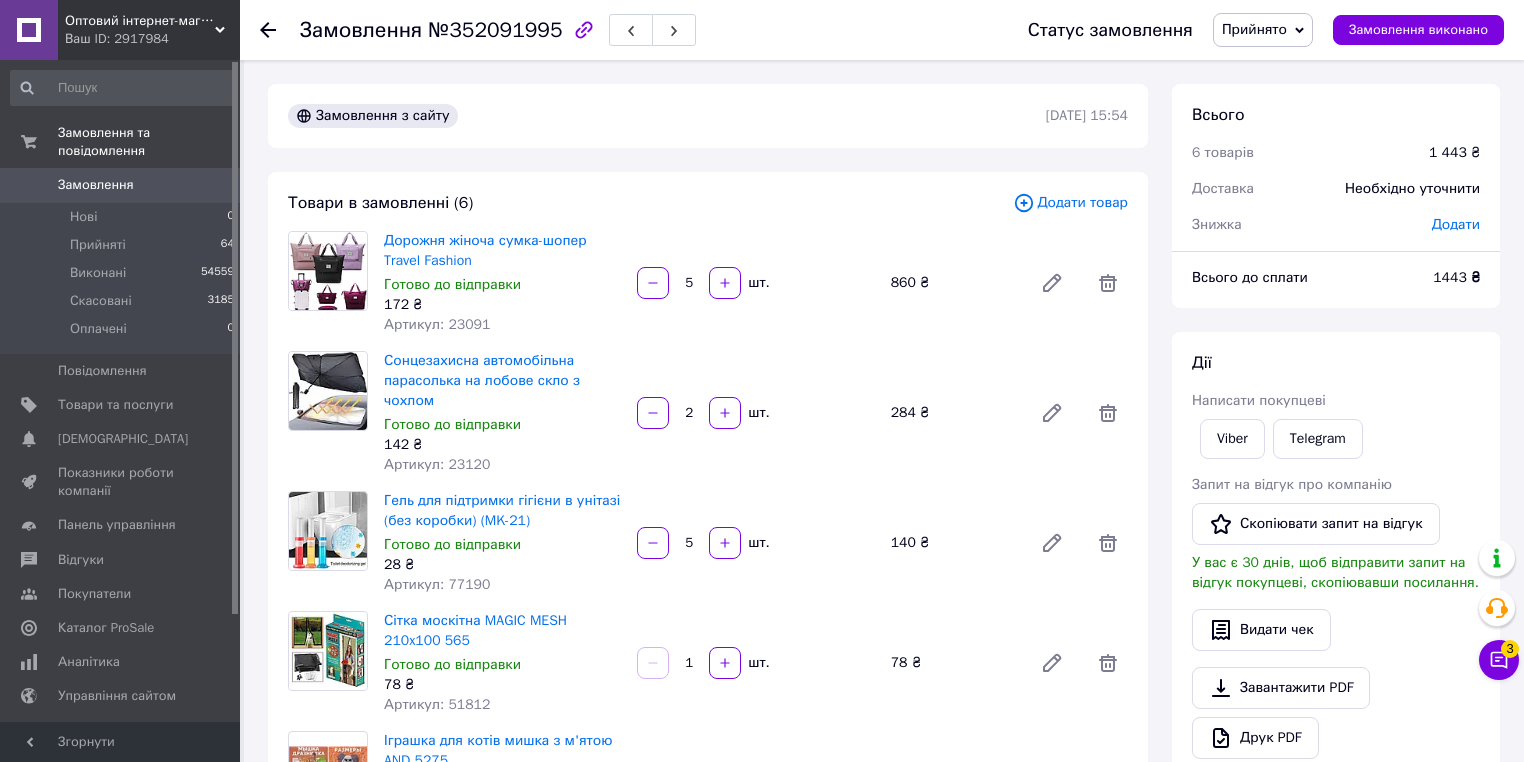 click 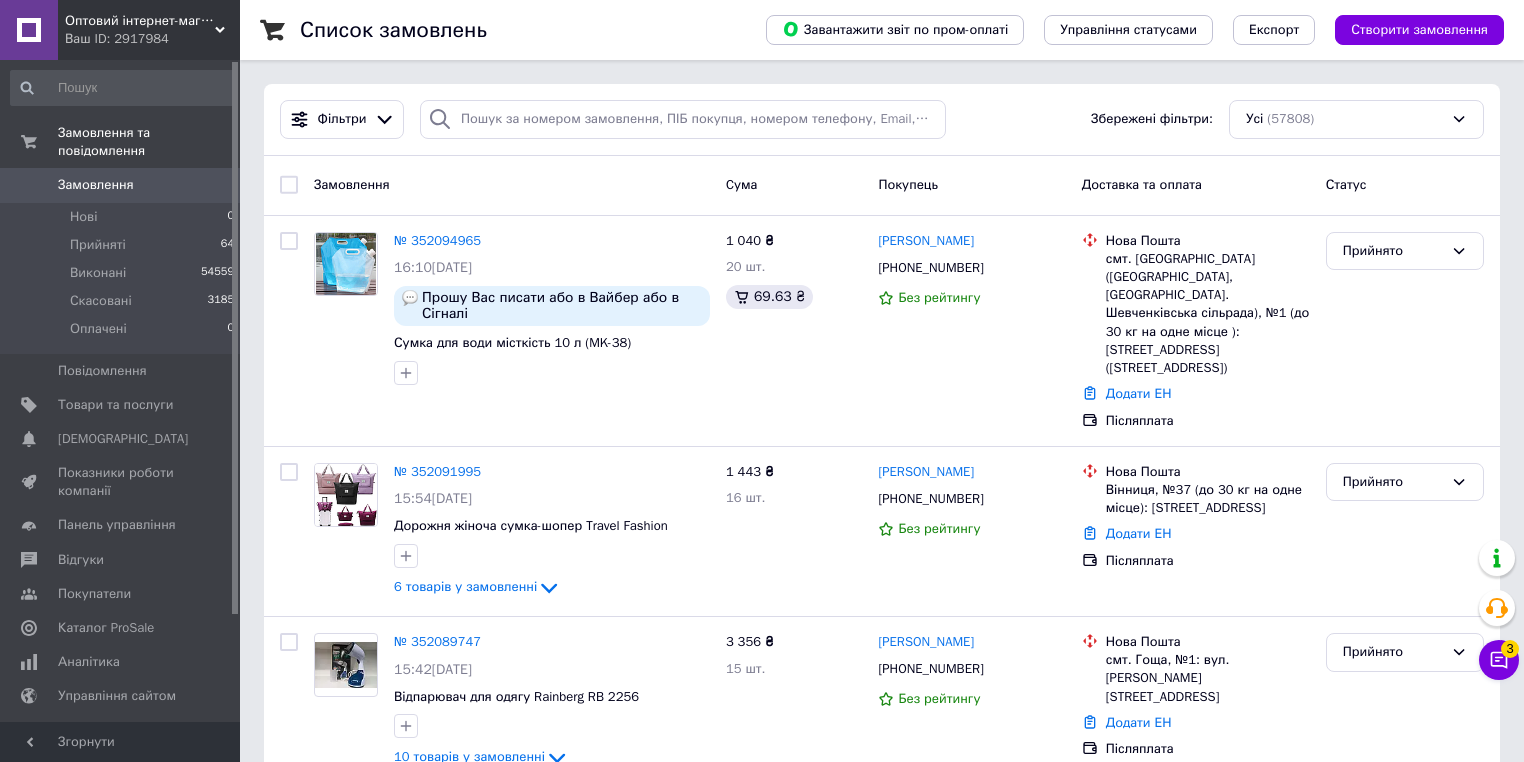 click on "Список замовлень" at bounding box center (513, 30) 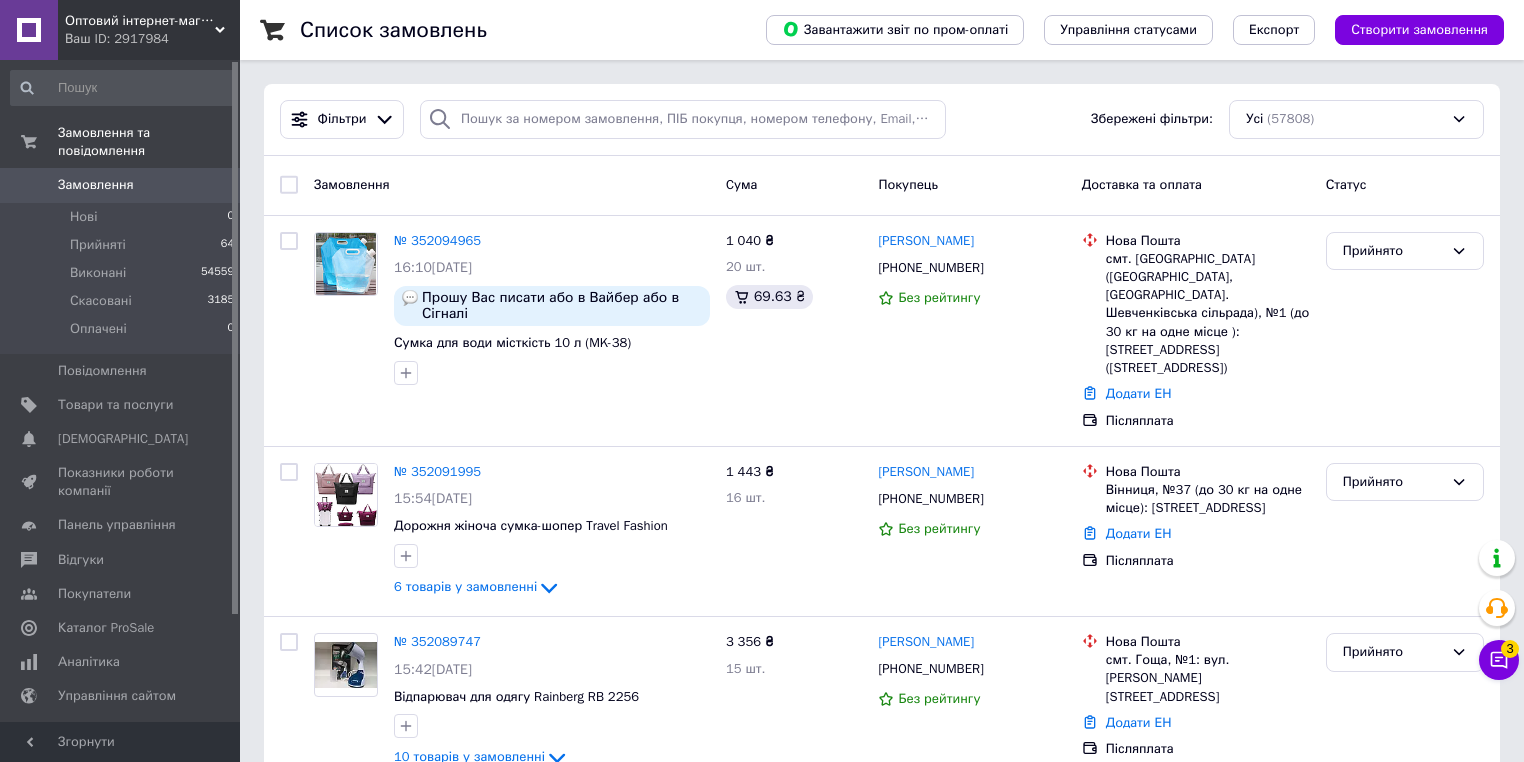 click on "Список замовлень" at bounding box center (513, 30) 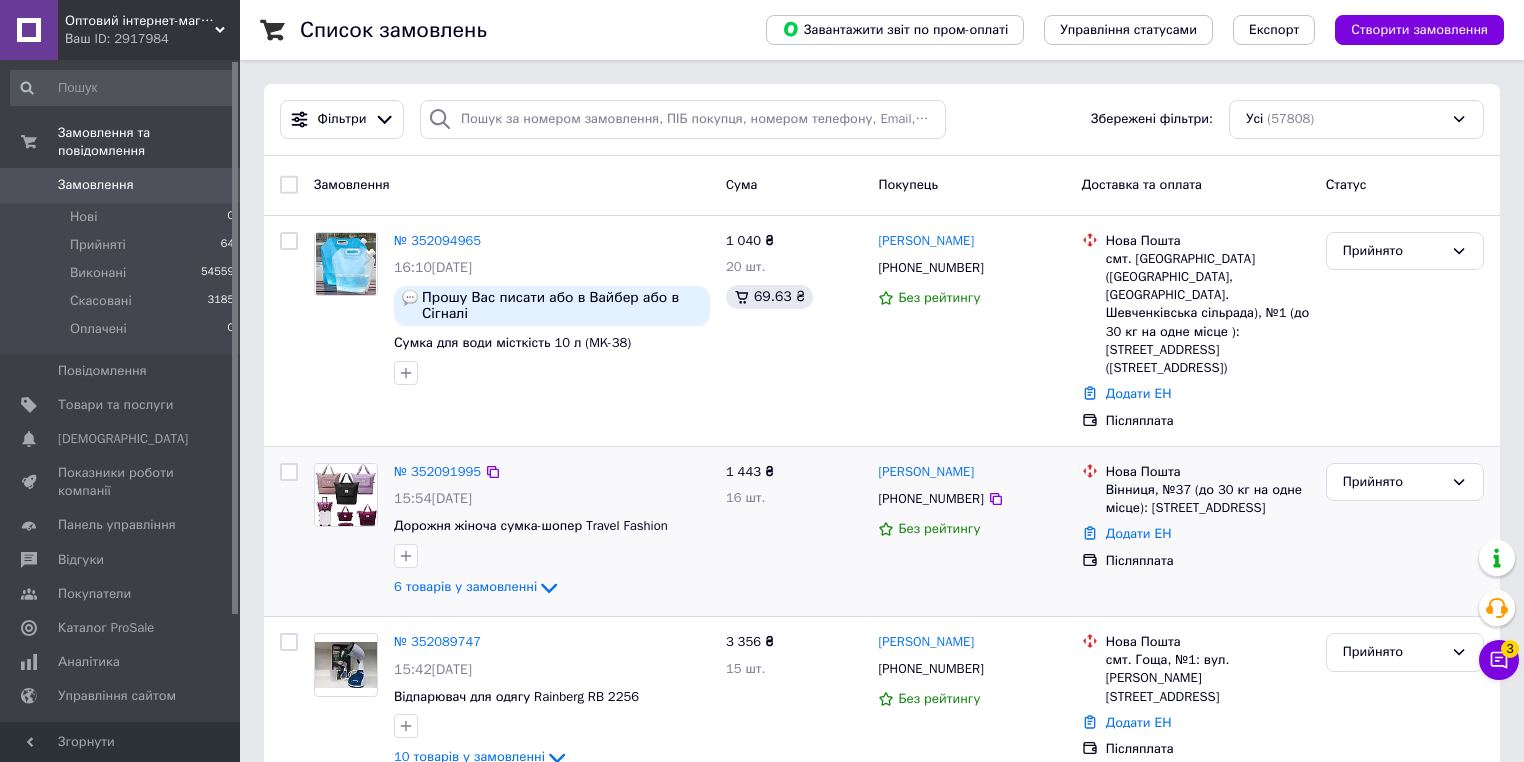 click on "Список замовлень" at bounding box center [513, 30] 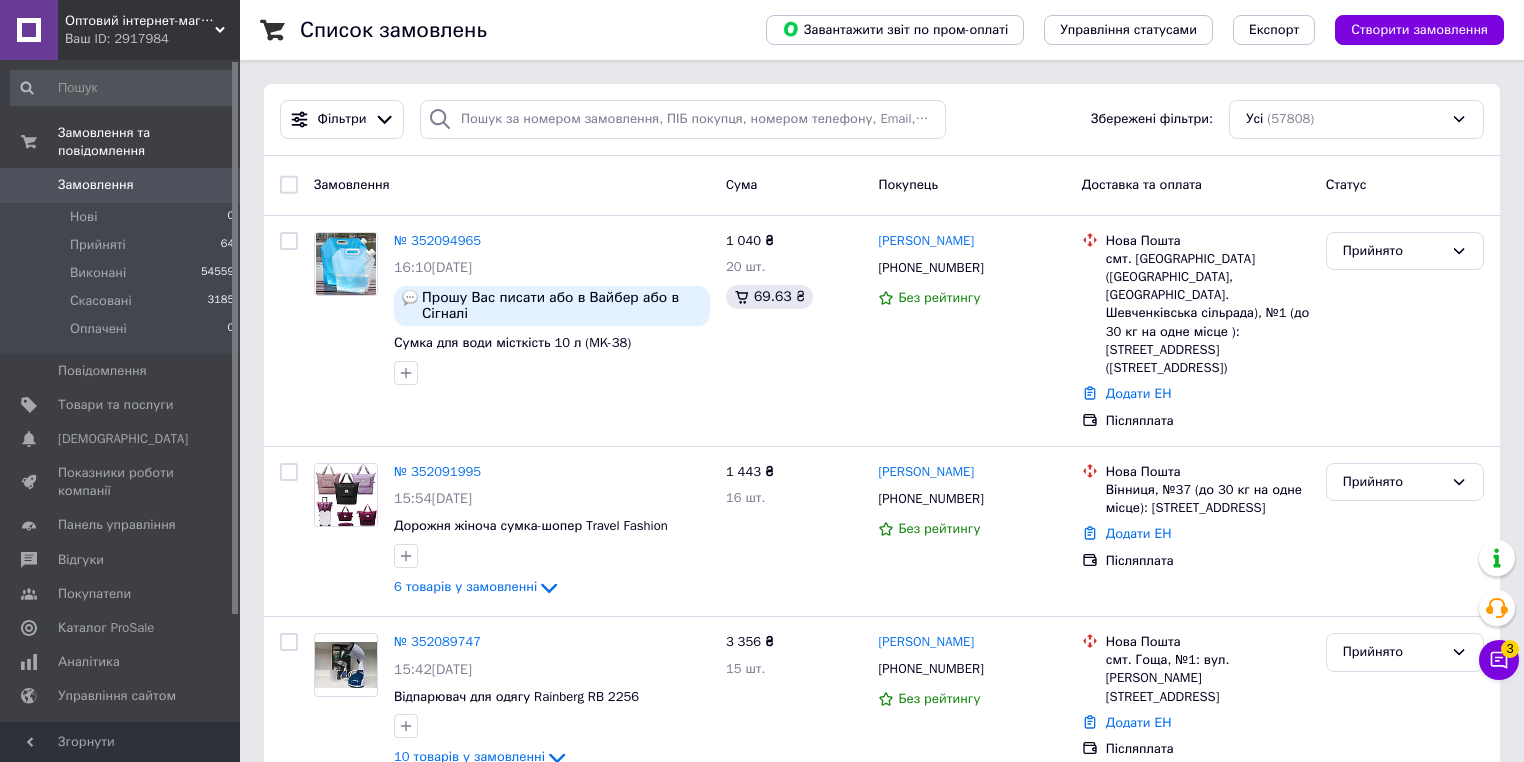 click on "Список замовлень" at bounding box center [513, 30] 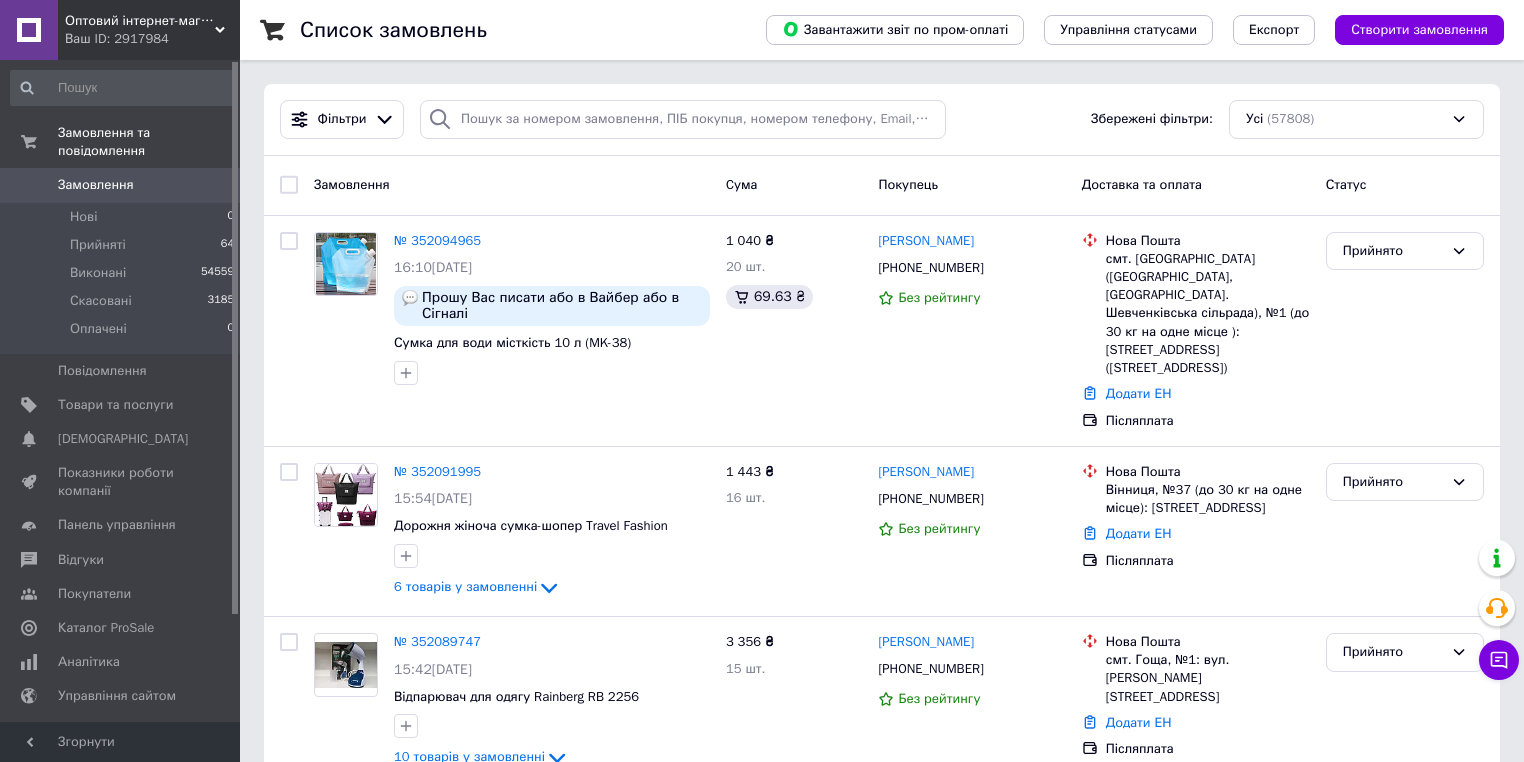 click on "Список замовлень" at bounding box center [513, 30] 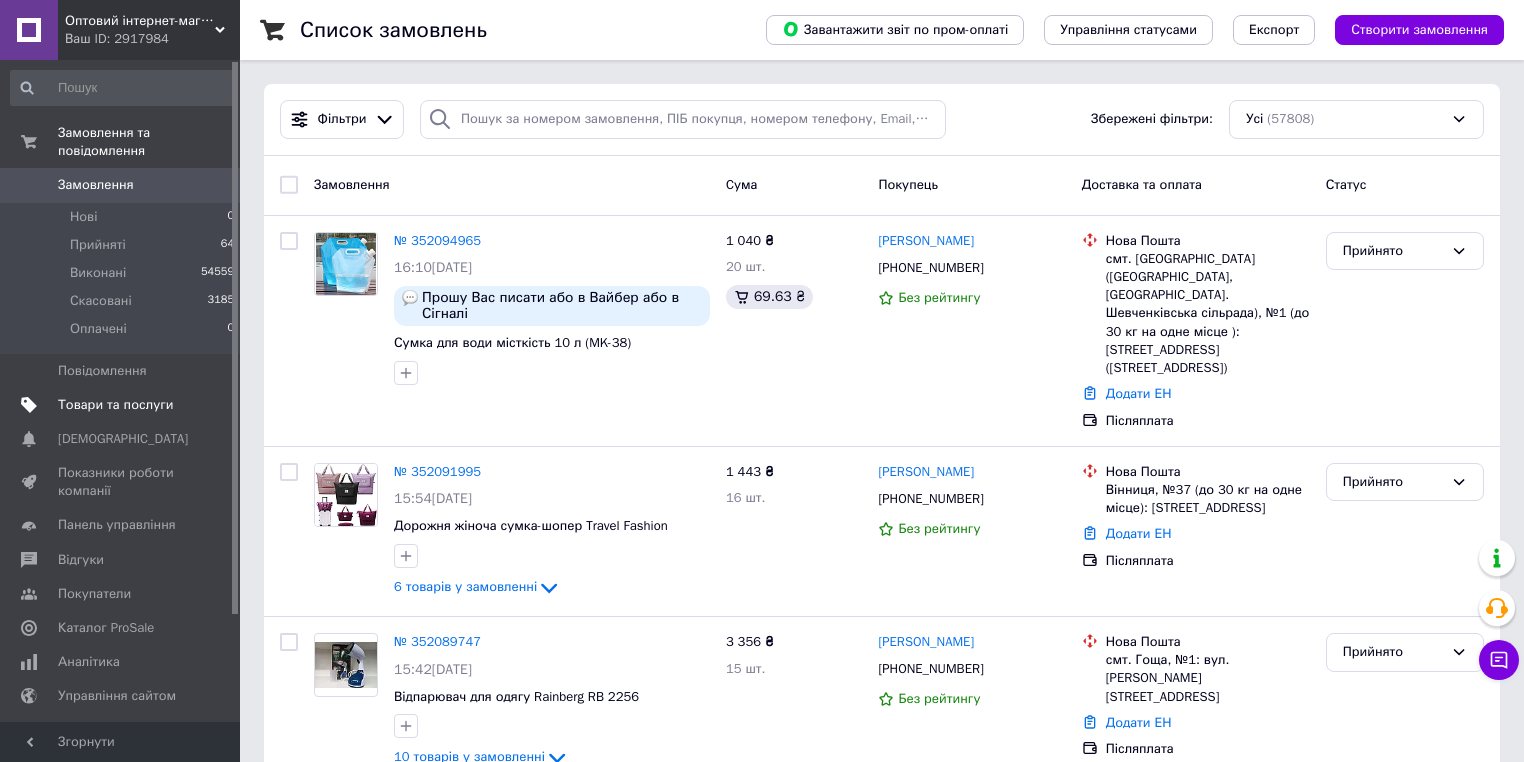 click on "Товари та послуги" at bounding box center (115, 405) 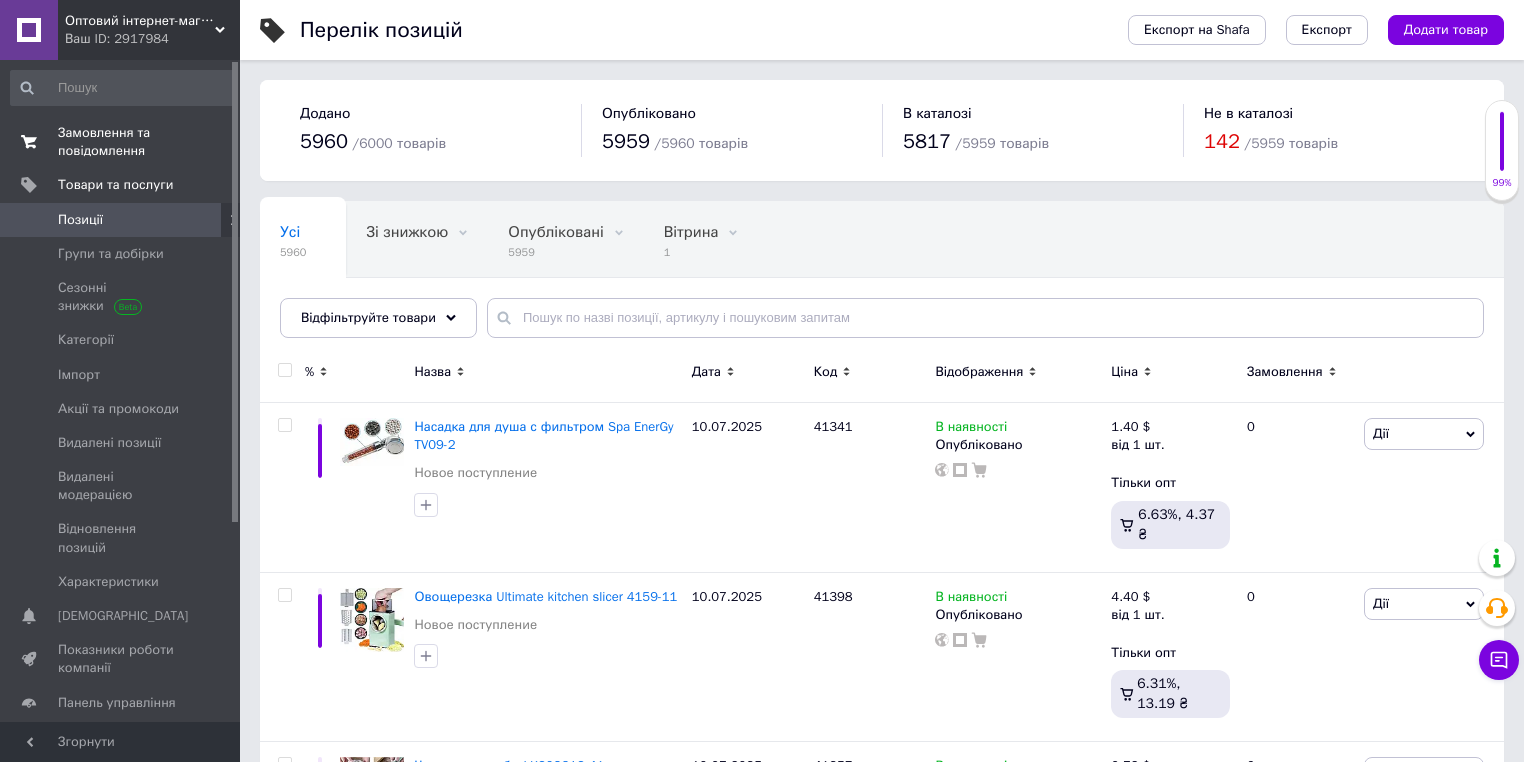 click on "Замовлення та повідомлення" at bounding box center (121, 142) 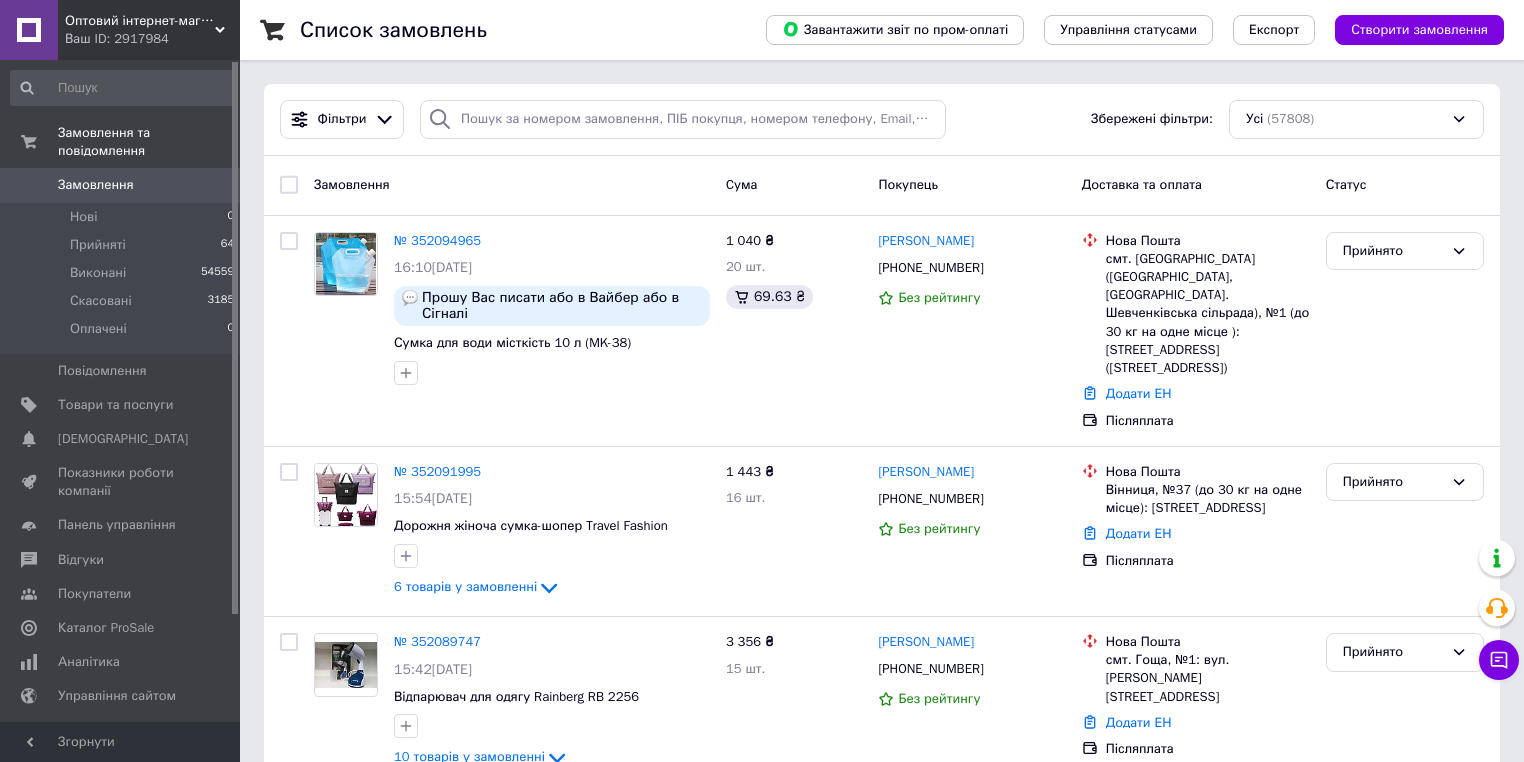 click on "Список замовлень" at bounding box center (513, 30) 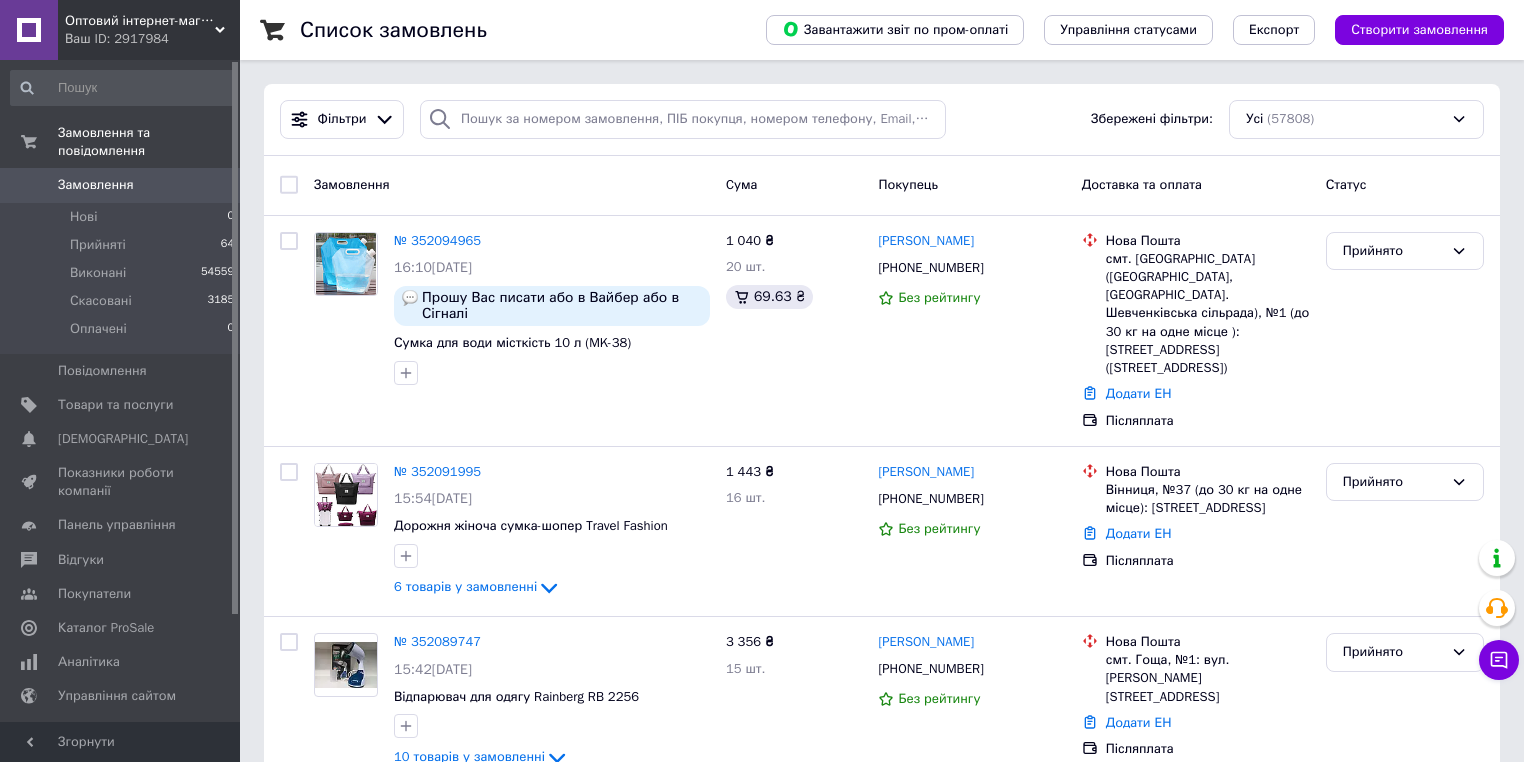 click on "Список замовлень" at bounding box center [513, 30] 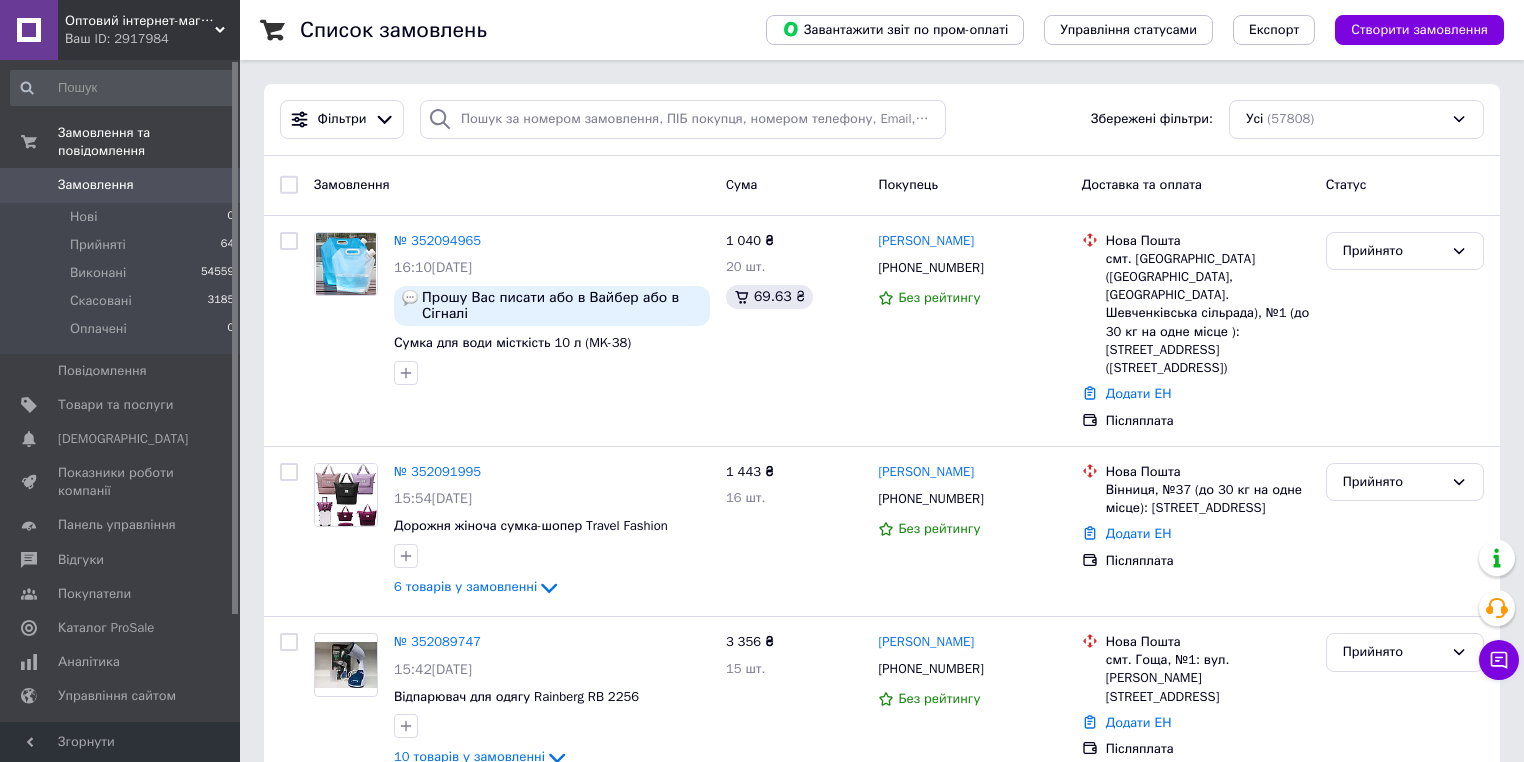 click on "Список замовлень" at bounding box center (513, 30) 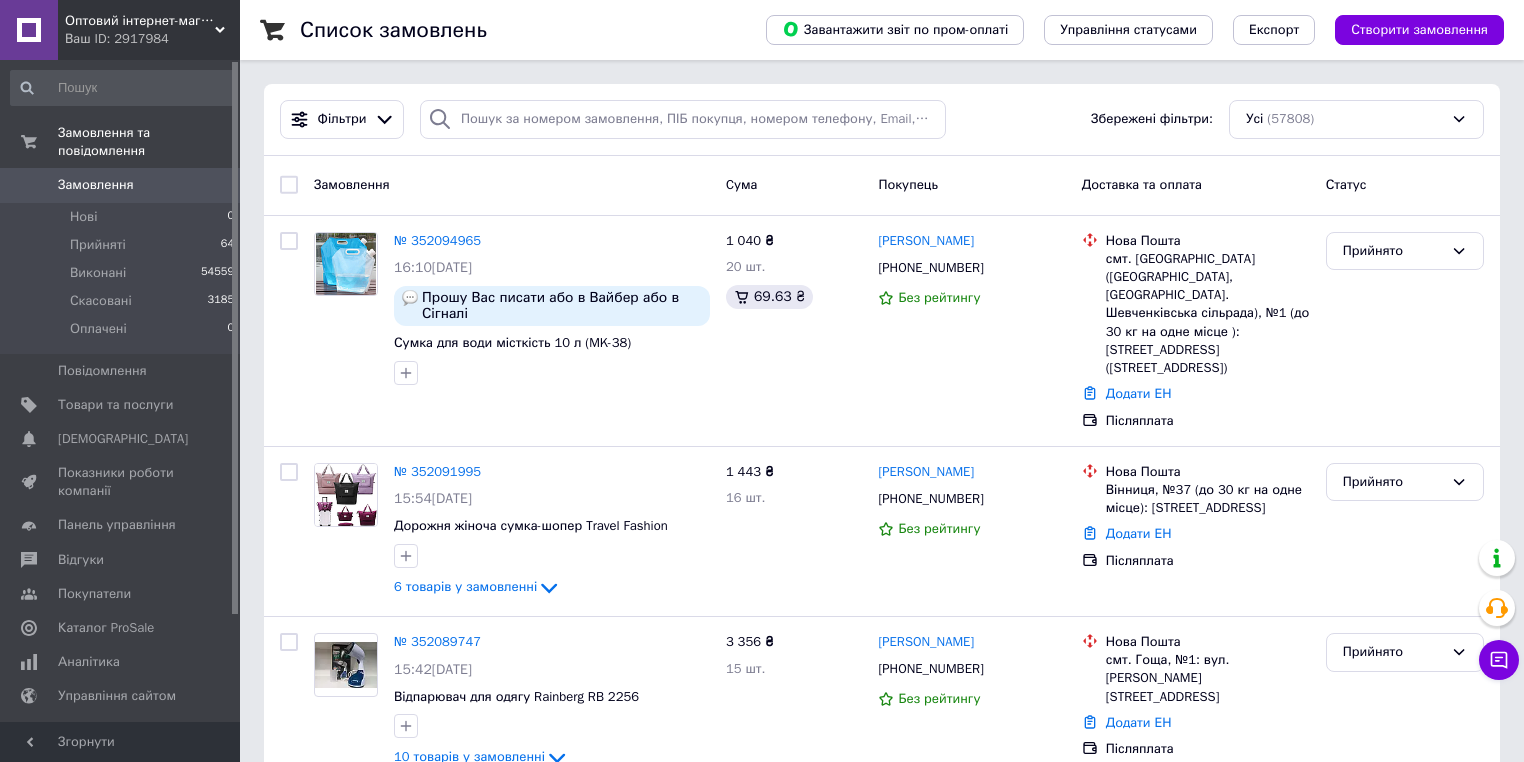 click on "Список замовлень" at bounding box center [513, 30] 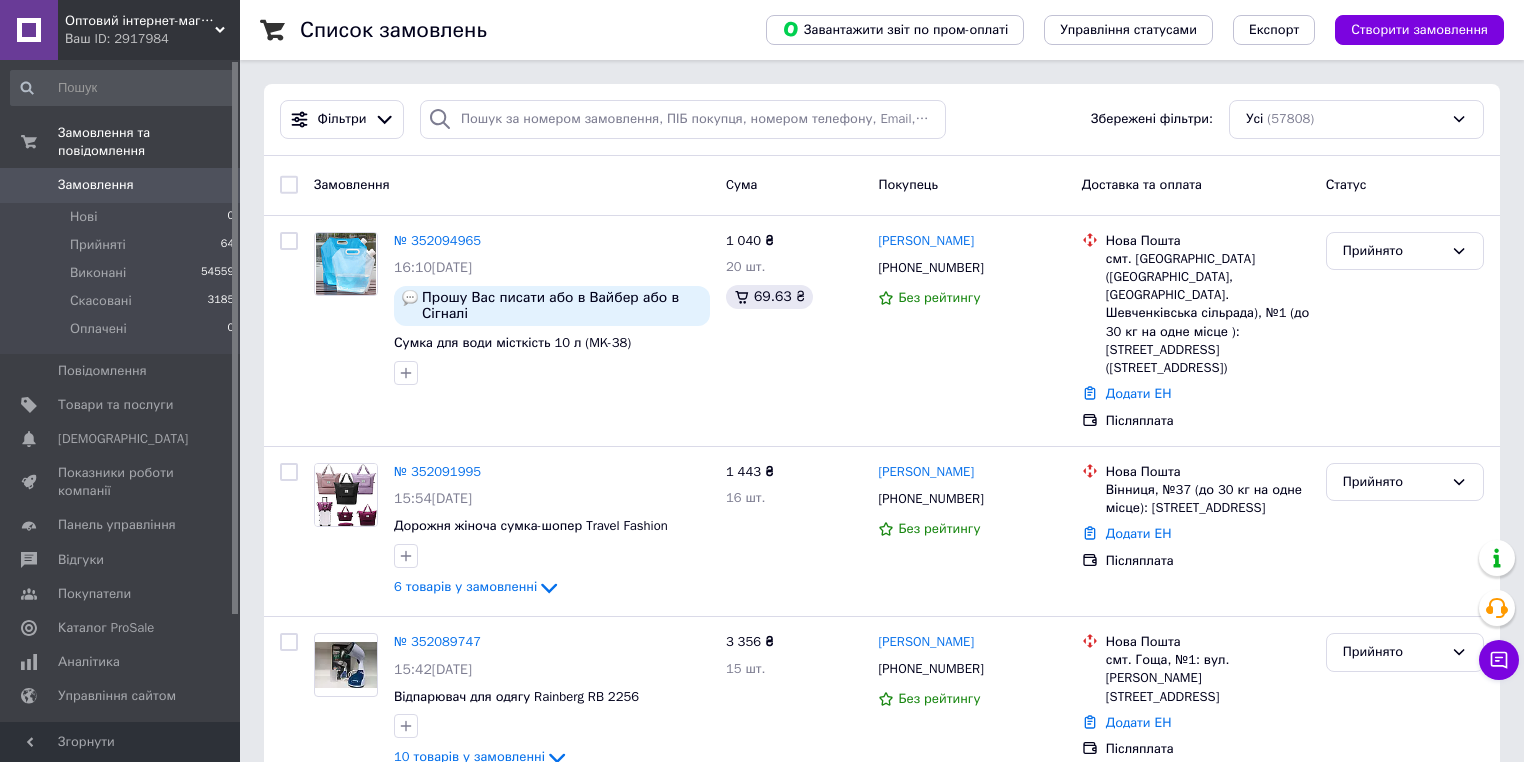click on "Список замовлень" at bounding box center [513, 30] 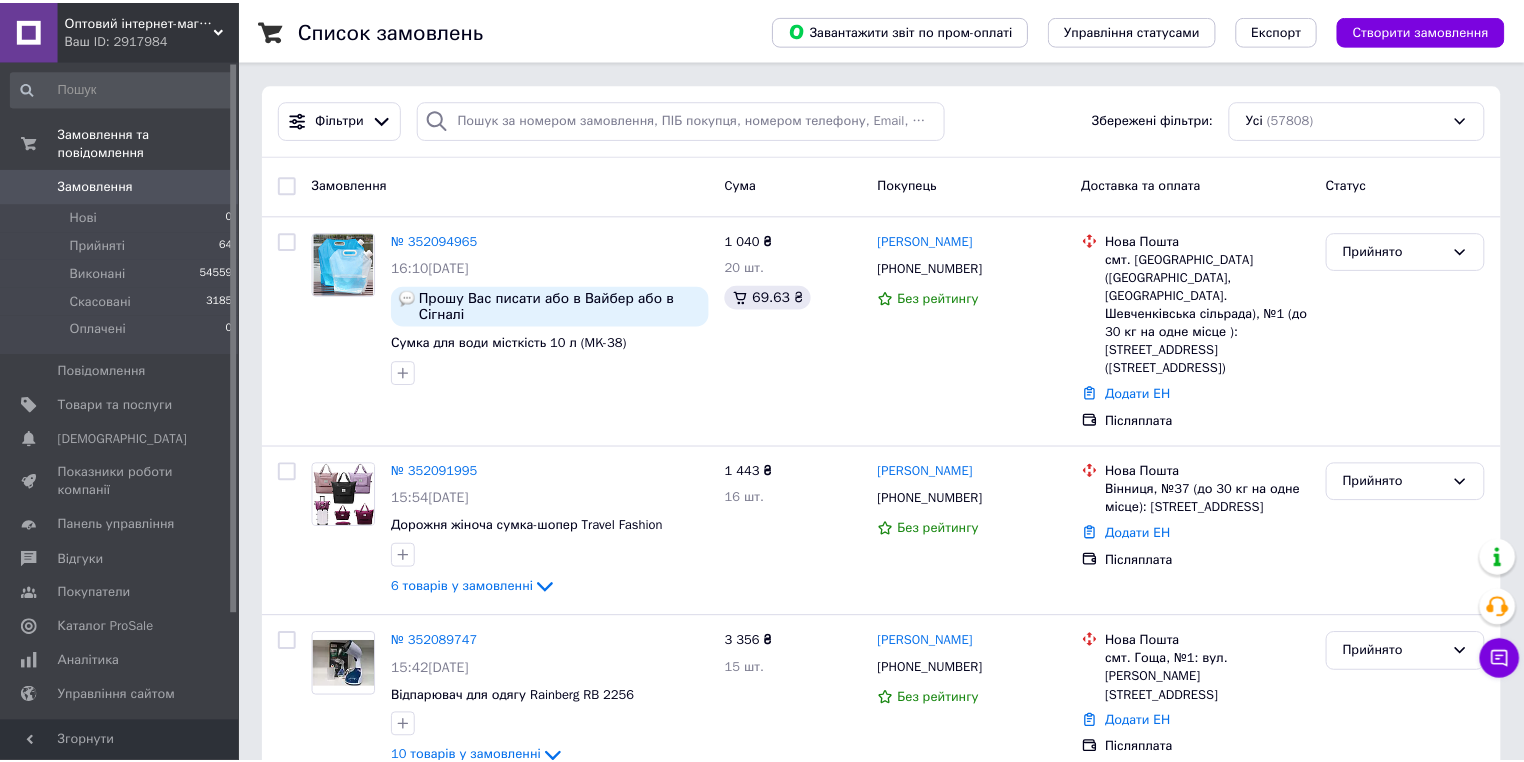 scroll, scrollTop: 0, scrollLeft: 0, axis: both 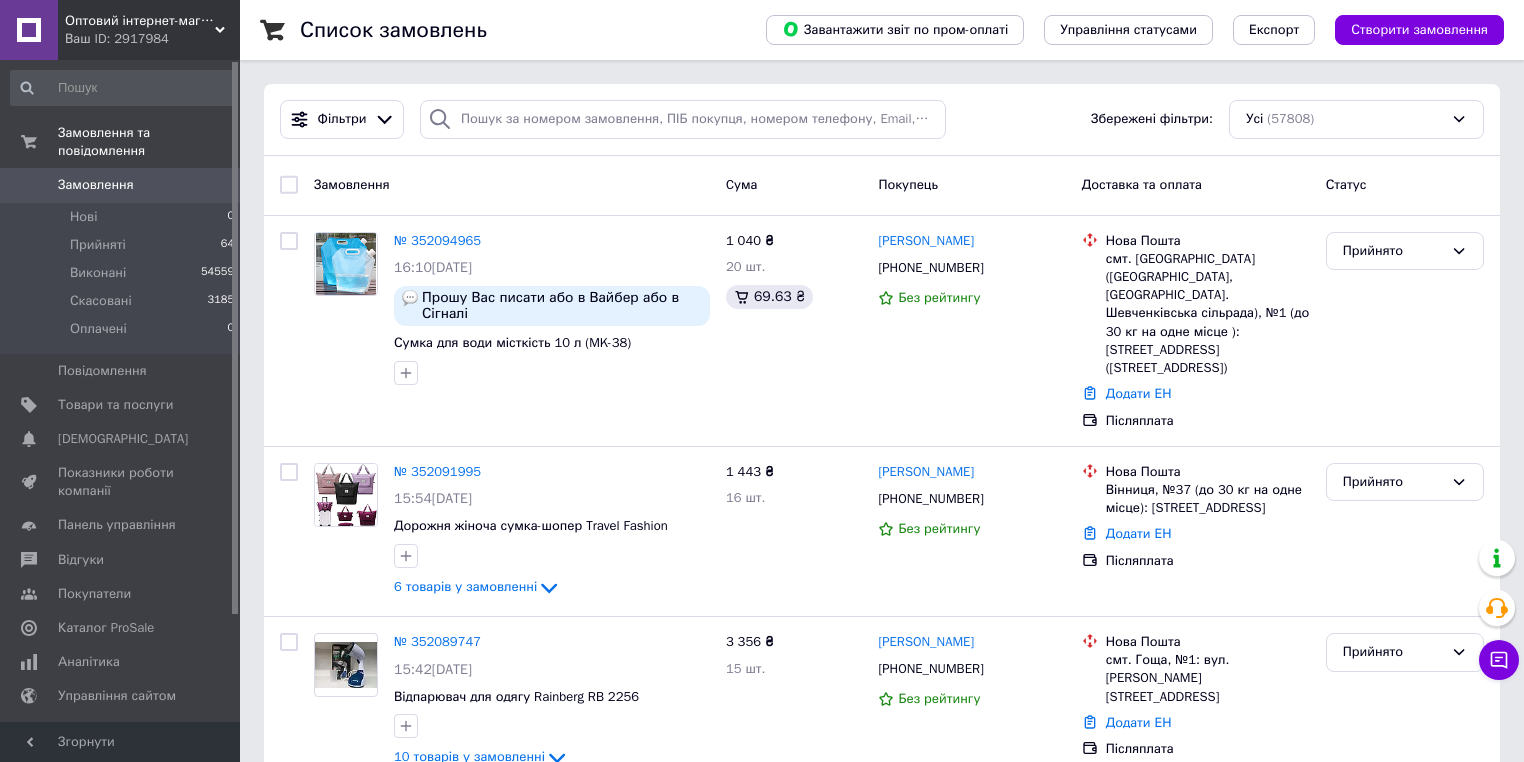 click on "Список замовлень" at bounding box center (513, 30) 